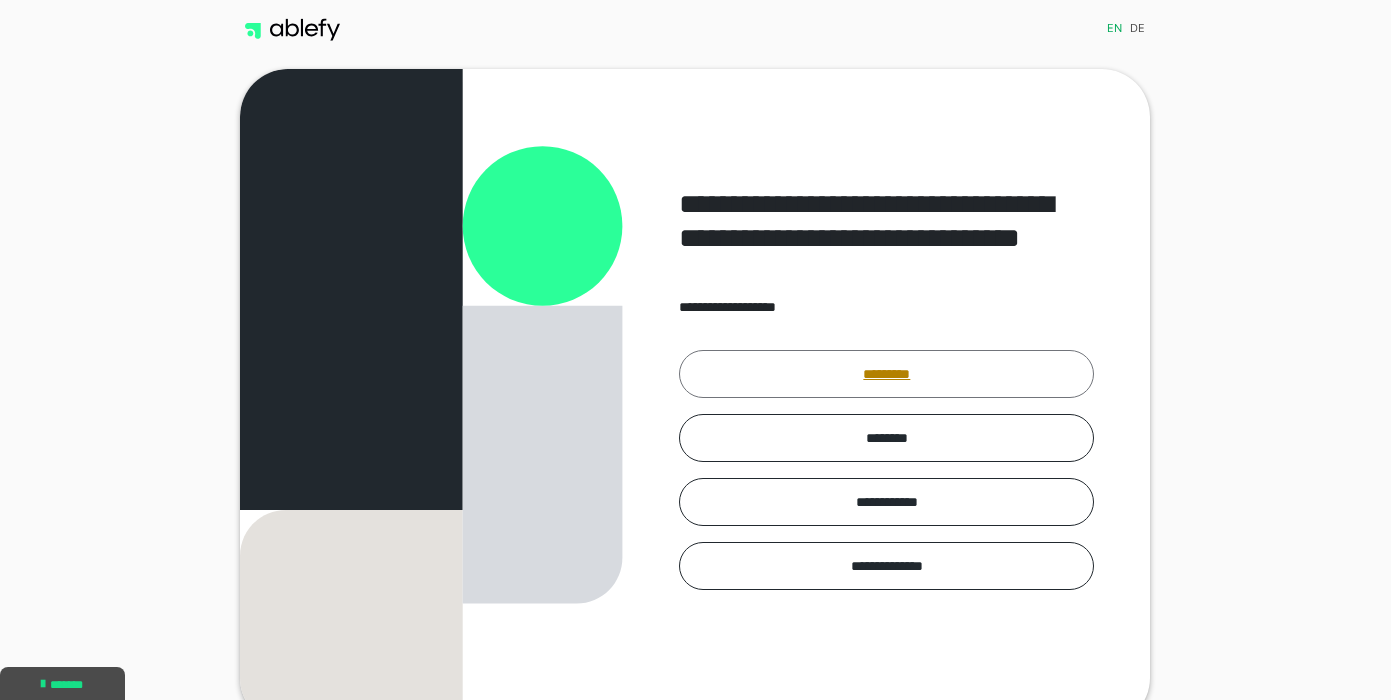 scroll, scrollTop: 0, scrollLeft: 0, axis: both 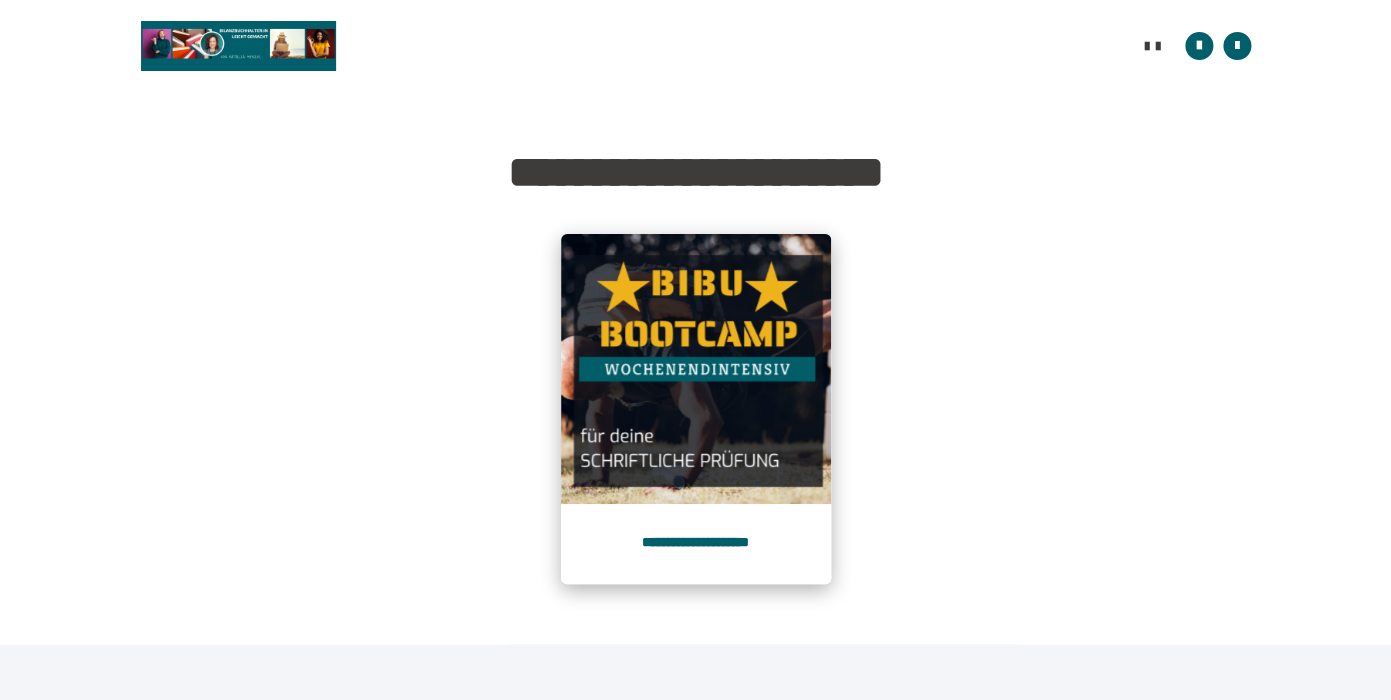 click at bounding box center (696, 369) 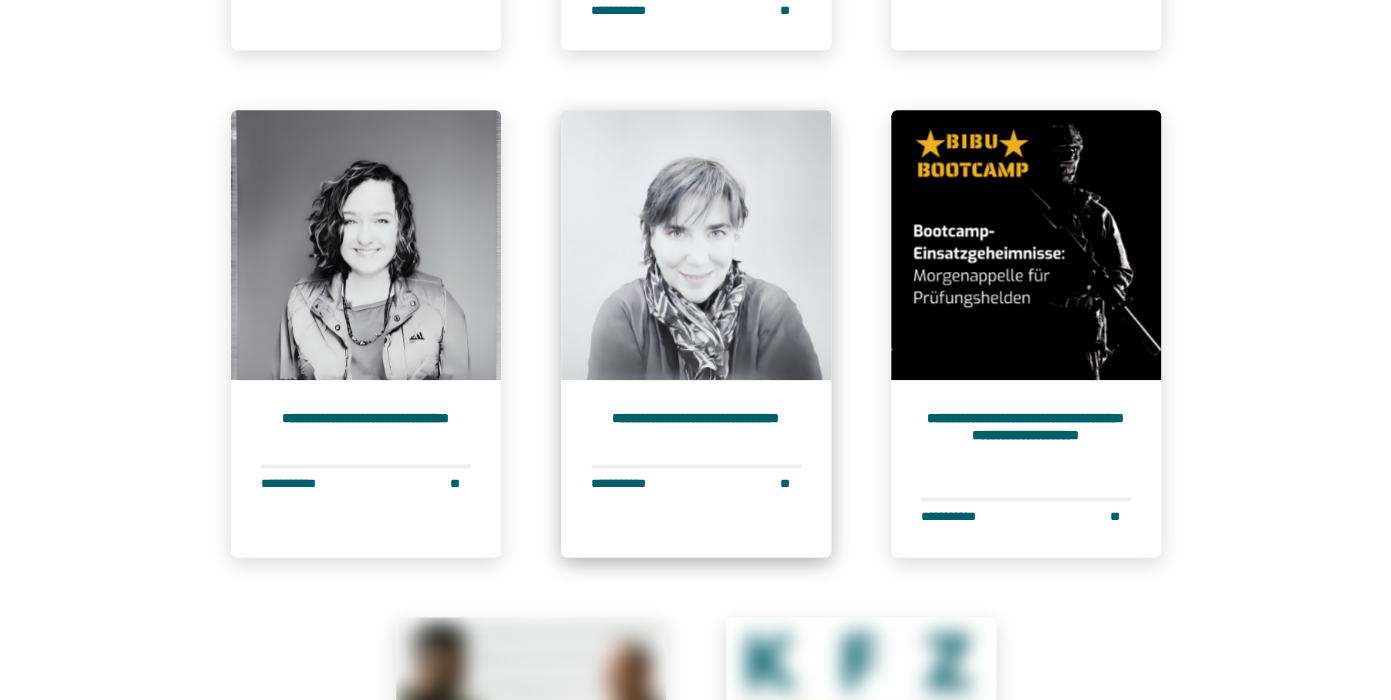 scroll, scrollTop: 616, scrollLeft: 0, axis: vertical 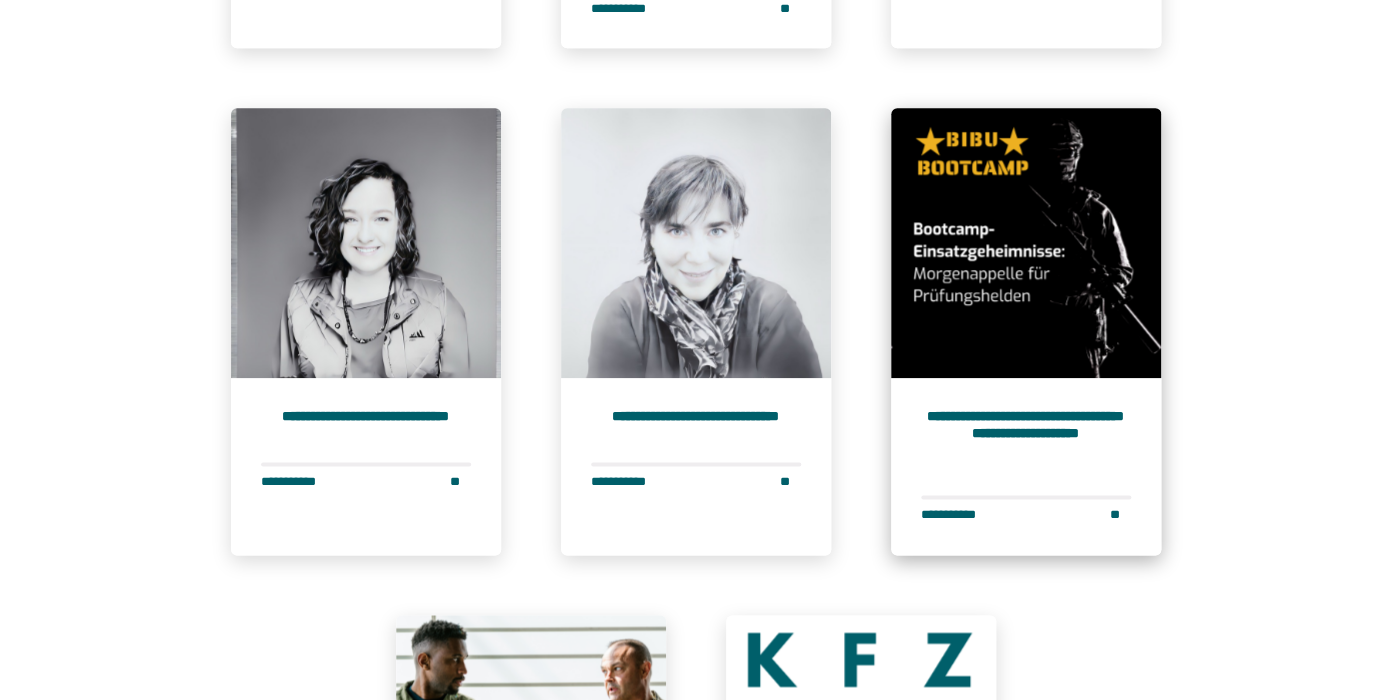 click on "**********" at bounding box center [1026, 466] 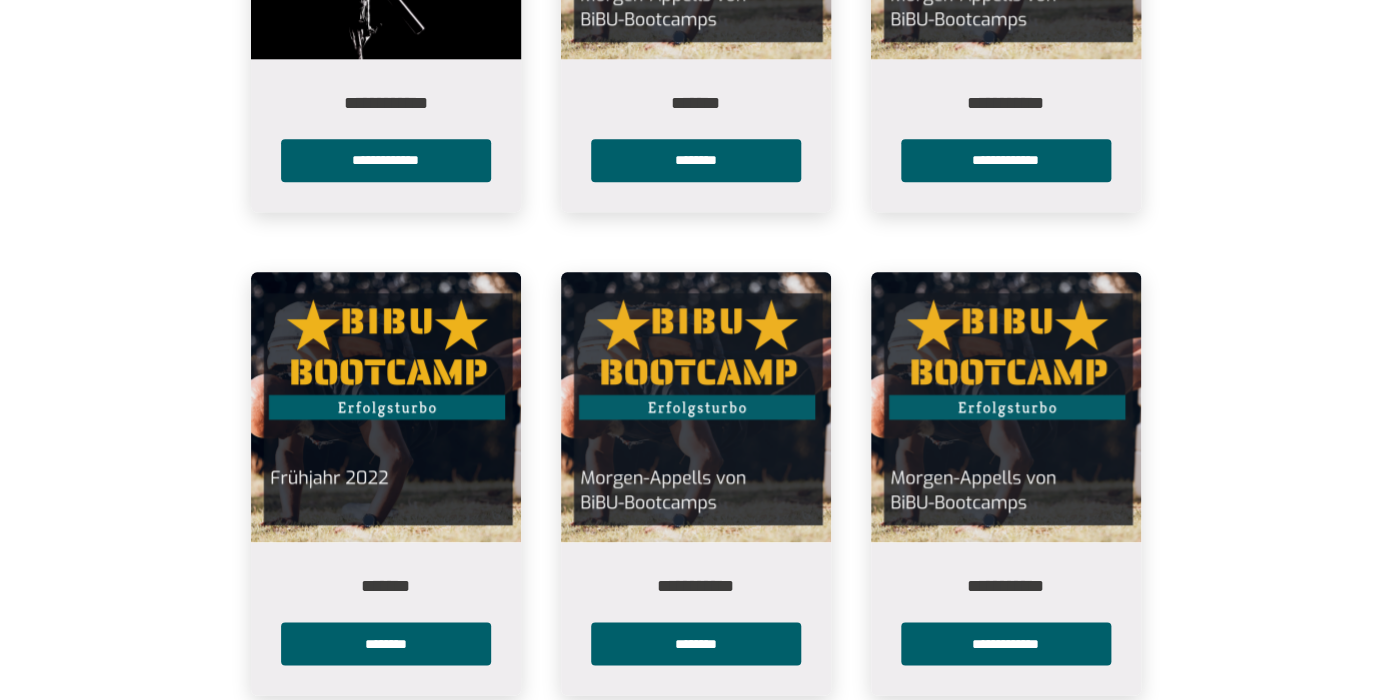 scroll, scrollTop: 817, scrollLeft: 0, axis: vertical 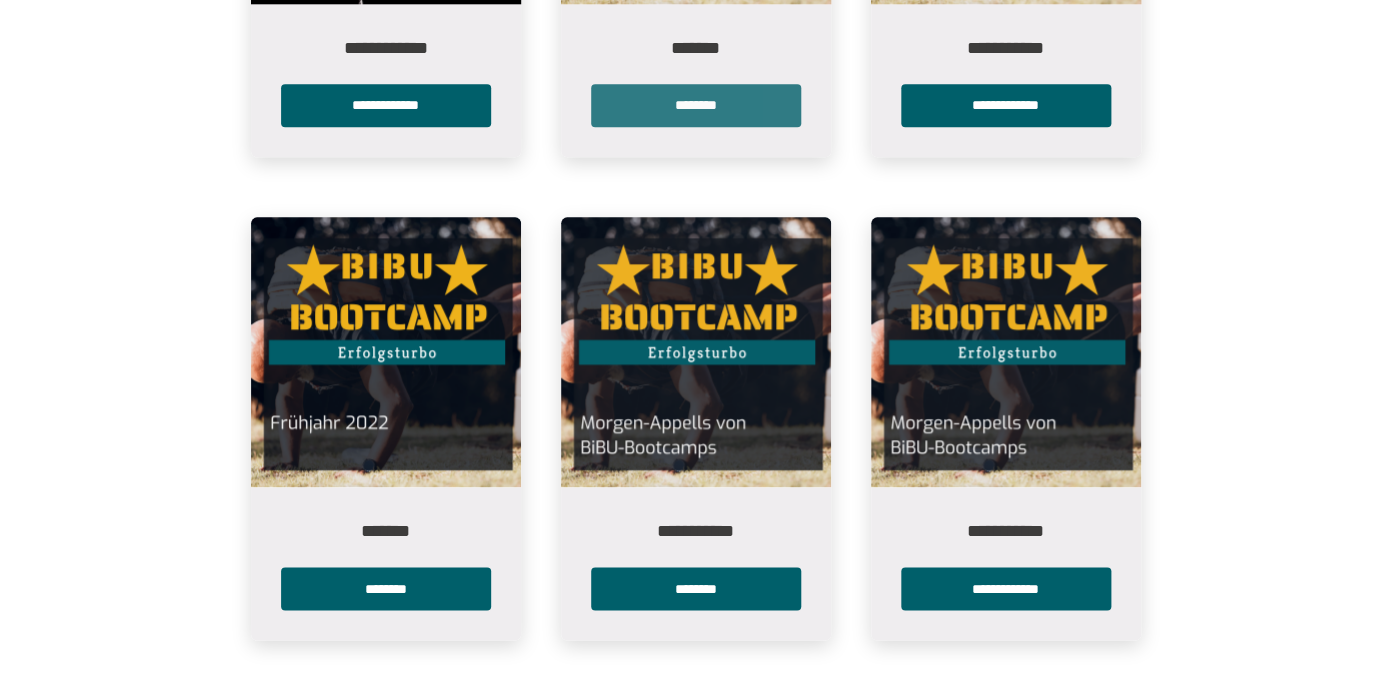 click on "********" at bounding box center [696, 105] 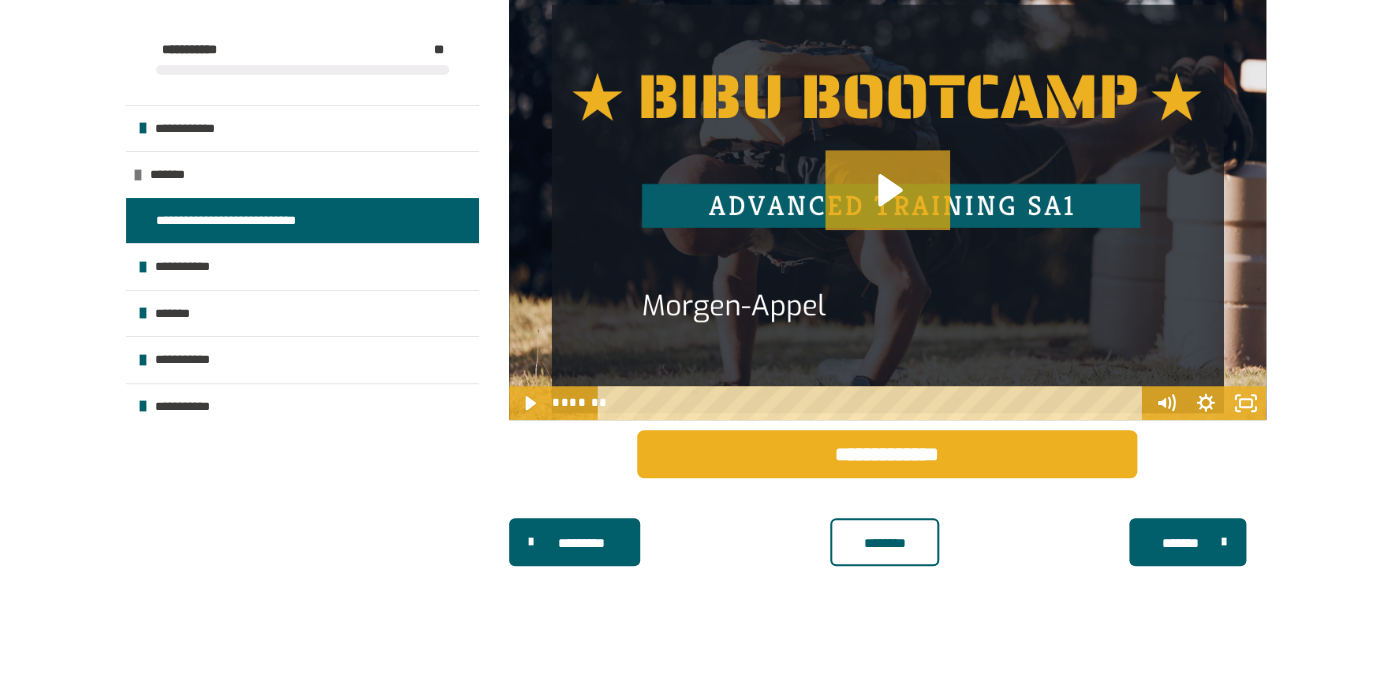 scroll, scrollTop: 409, scrollLeft: 0, axis: vertical 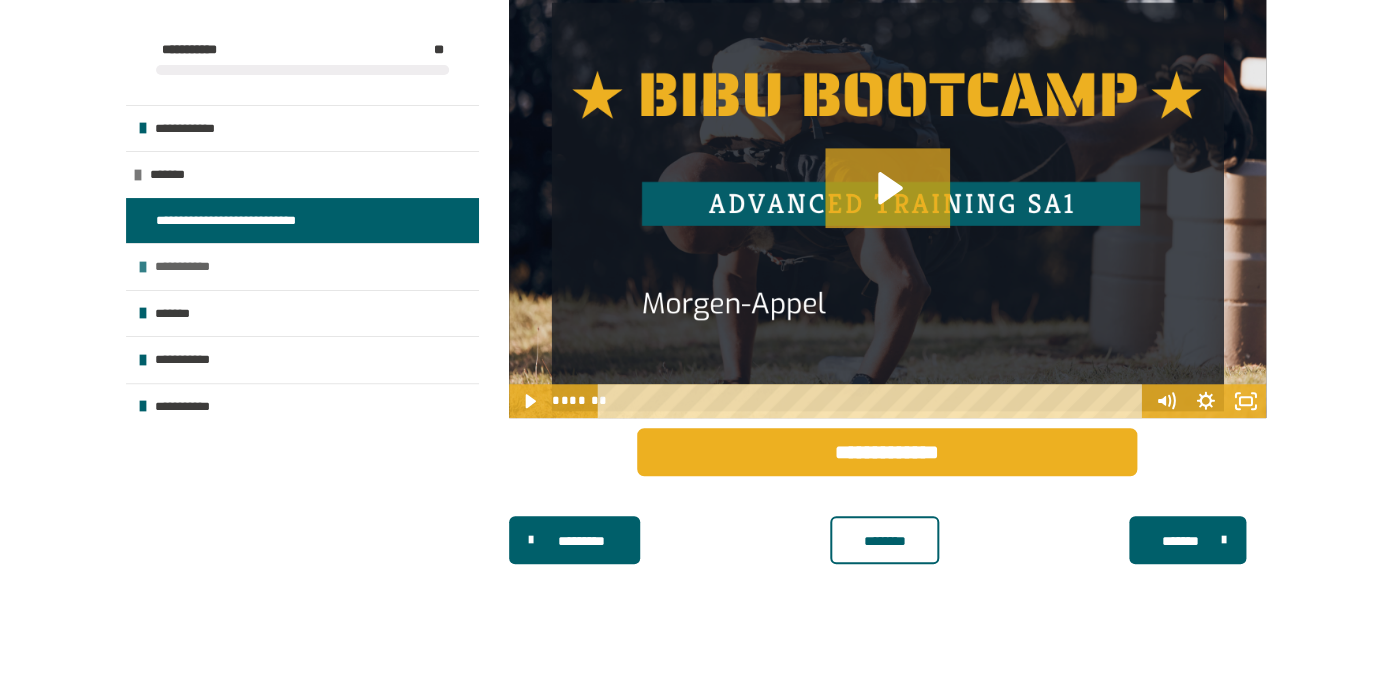 click on "**********" at bounding box center [302, 266] 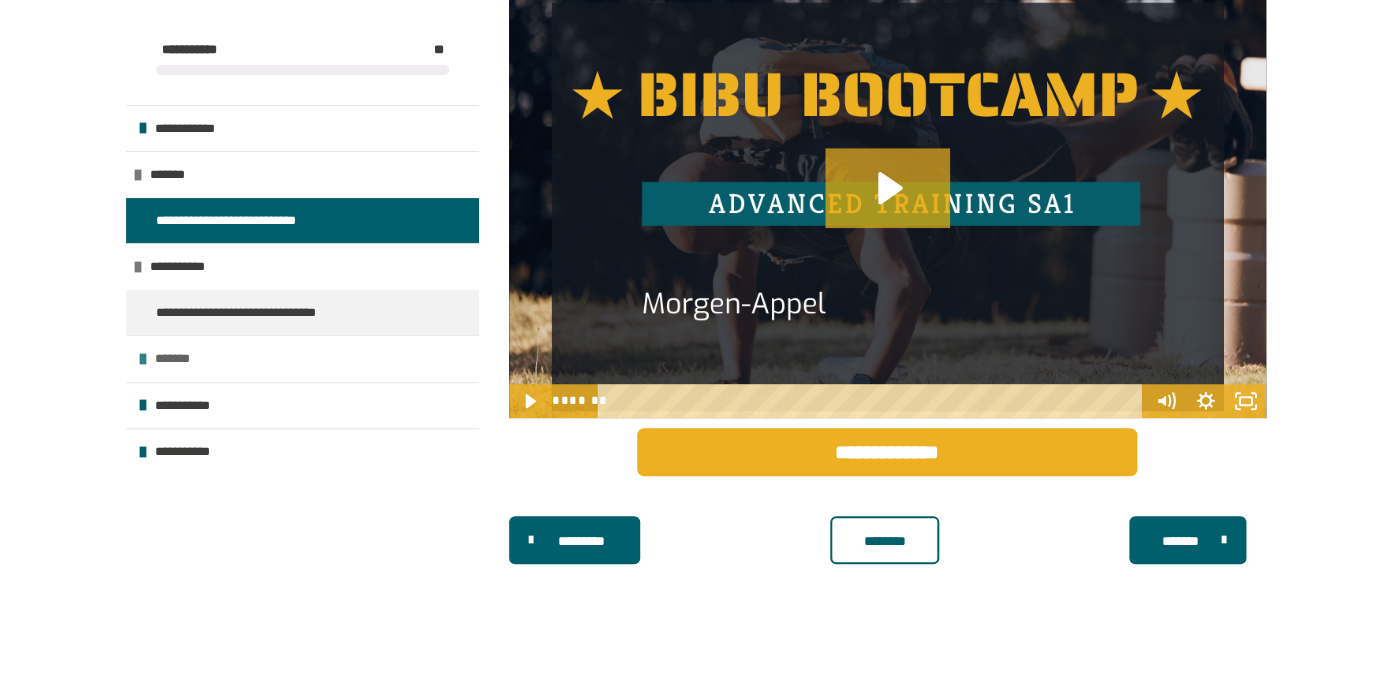 click on "*******" at bounding box center [178, 359] 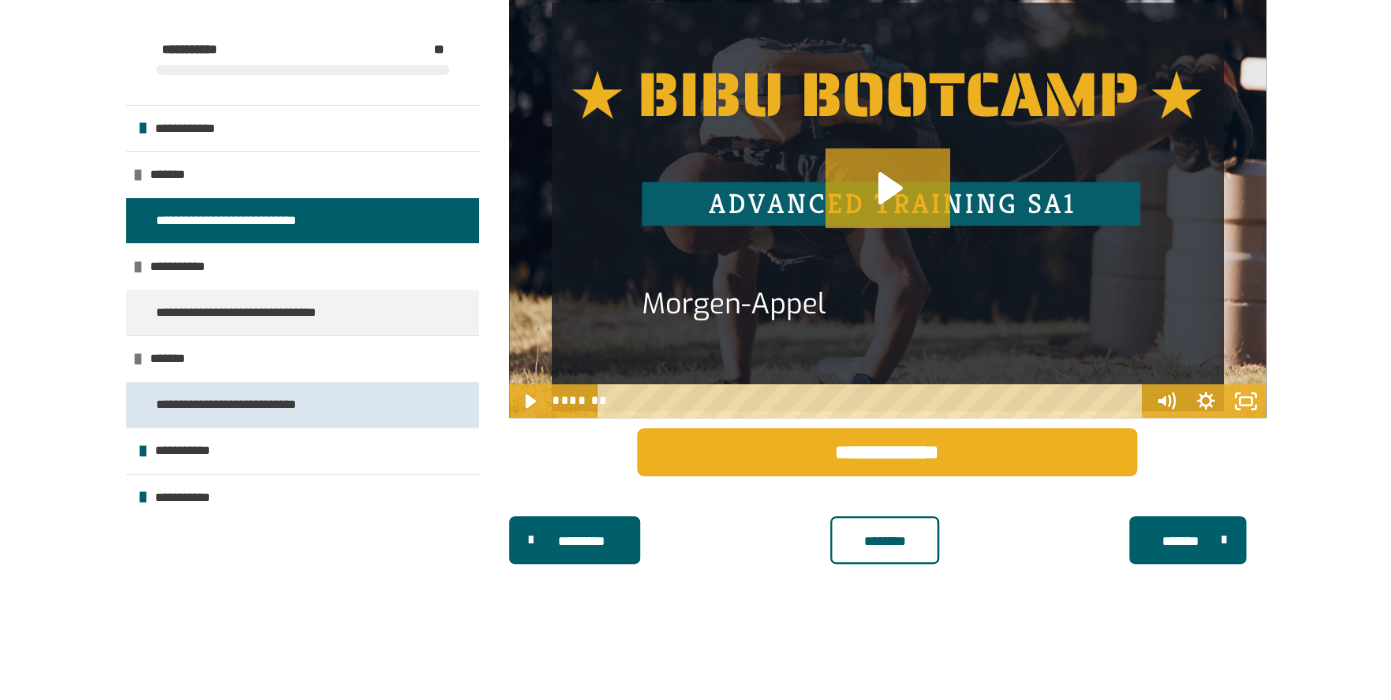 click on "**********" at bounding box center (248, 405) 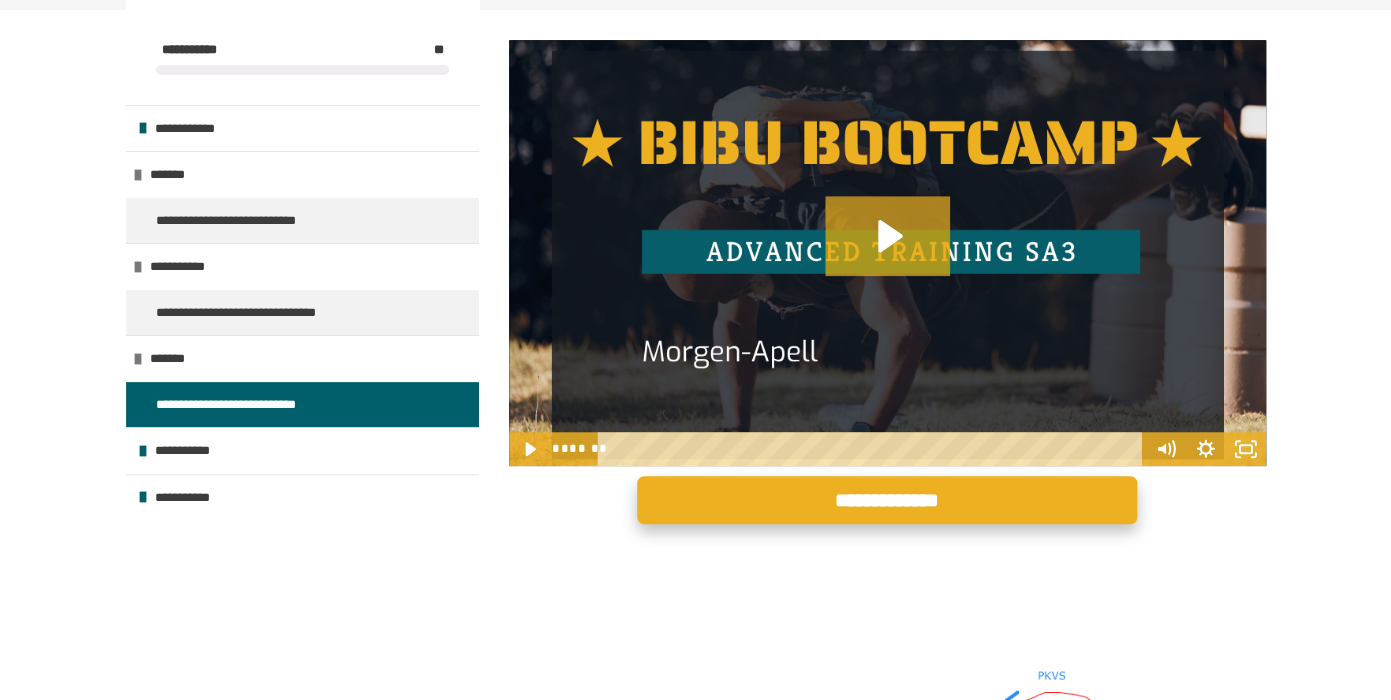 click on "**********" at bounding box center [887, 500] 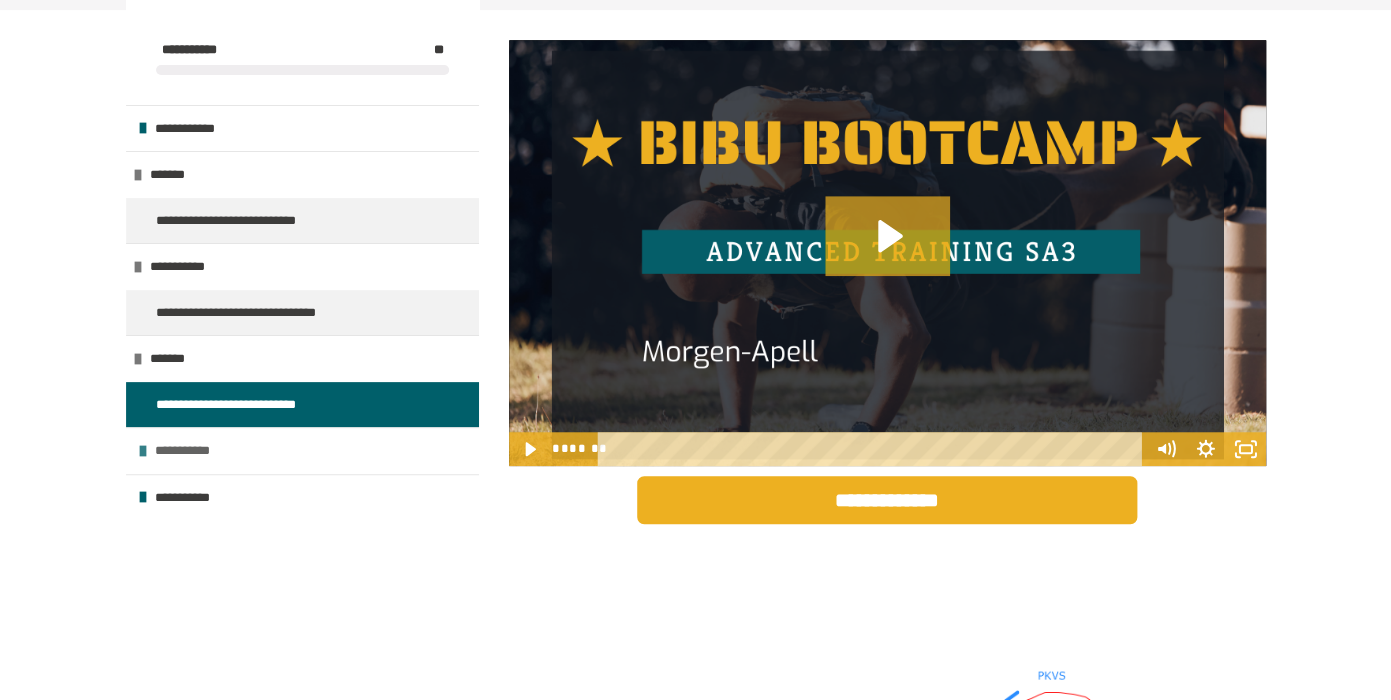 click on "**********" at bounding box center (302, 450) 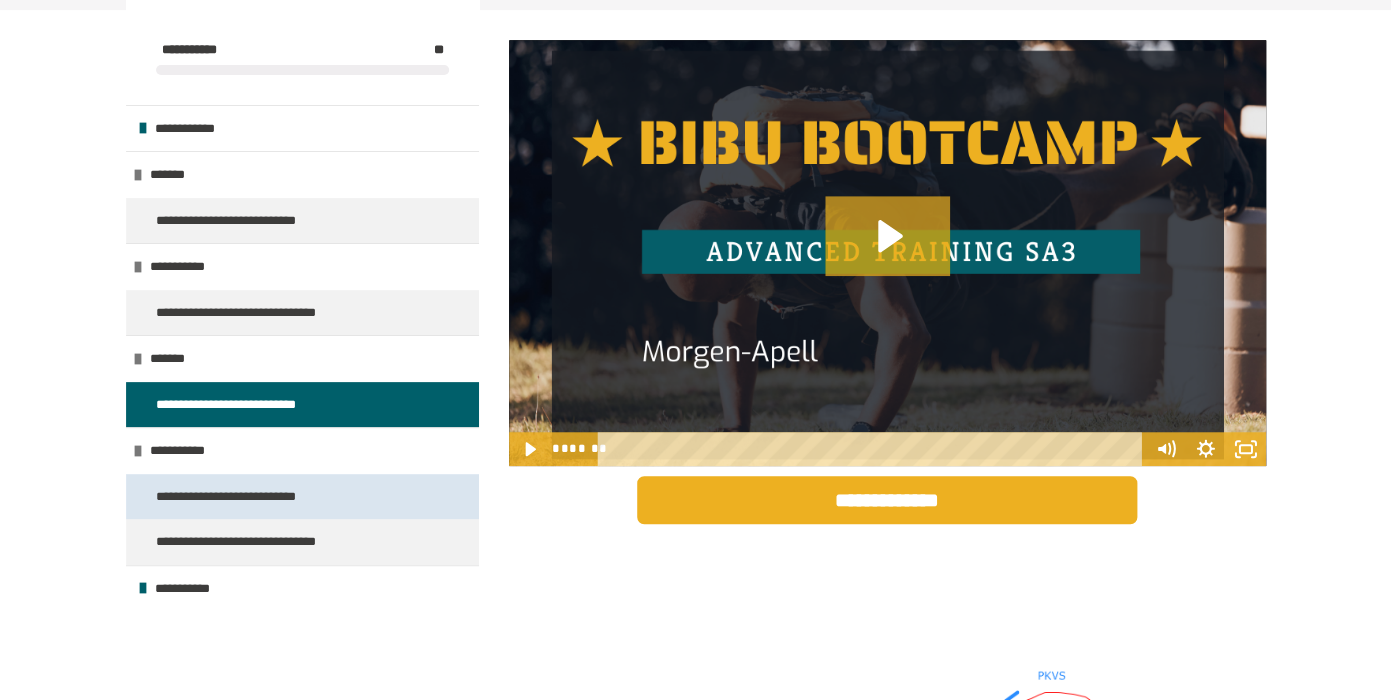 click on "**********" at bounding box center [248, 497] 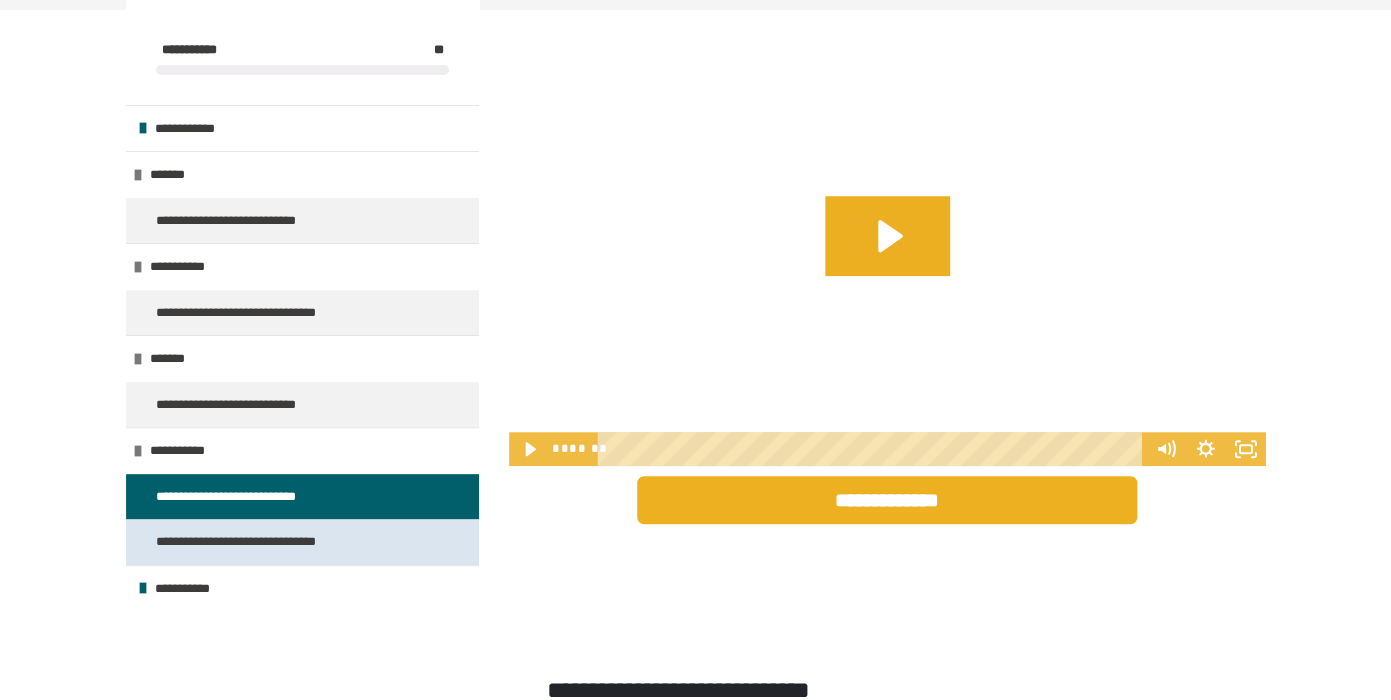 click on "**********" at bounding box center (302, 542) 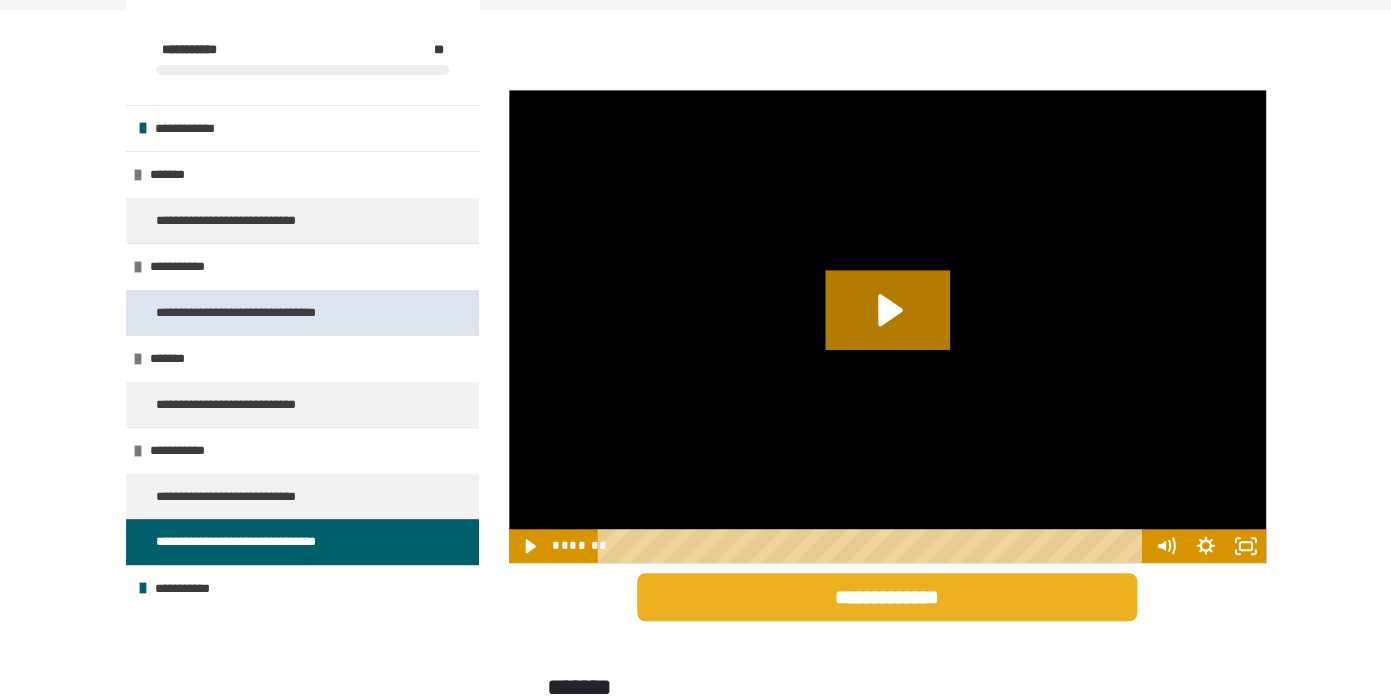 click on "**********" at bounding box center [261, 313] 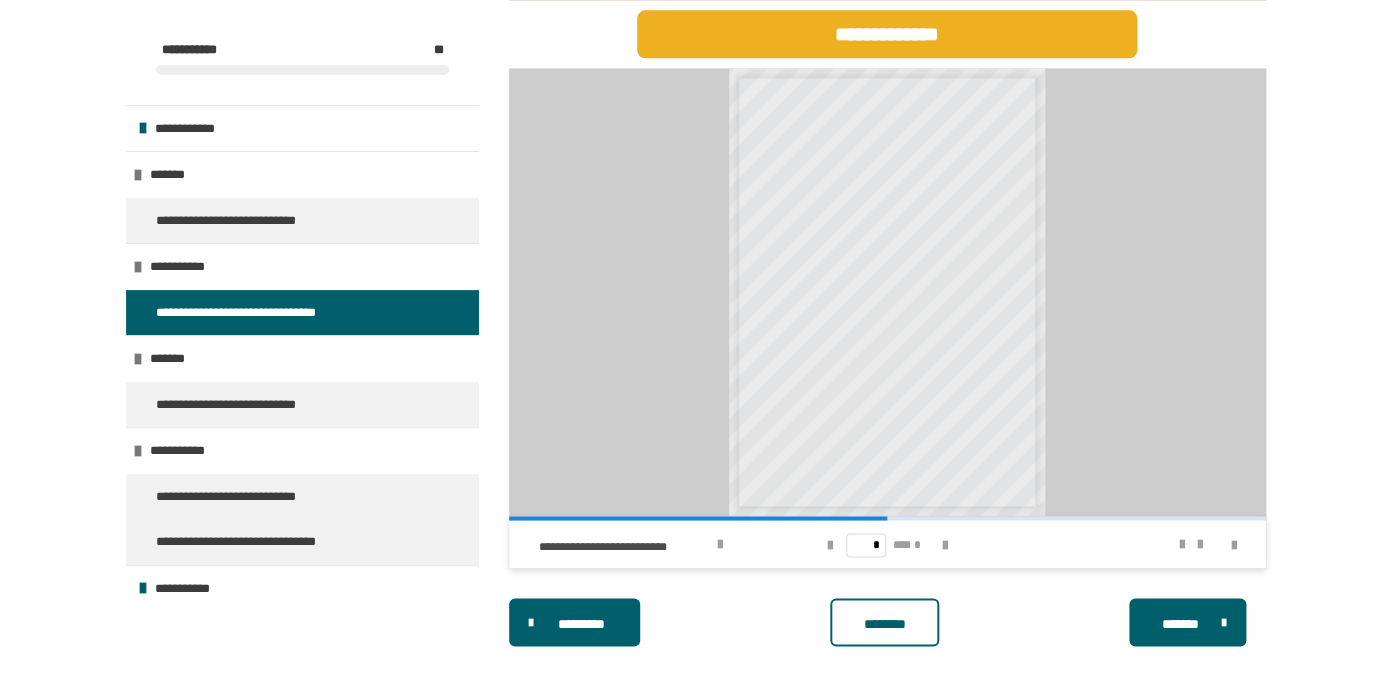 scroll, scrollTop: 930, scrollLeft: 0, axis: vertical 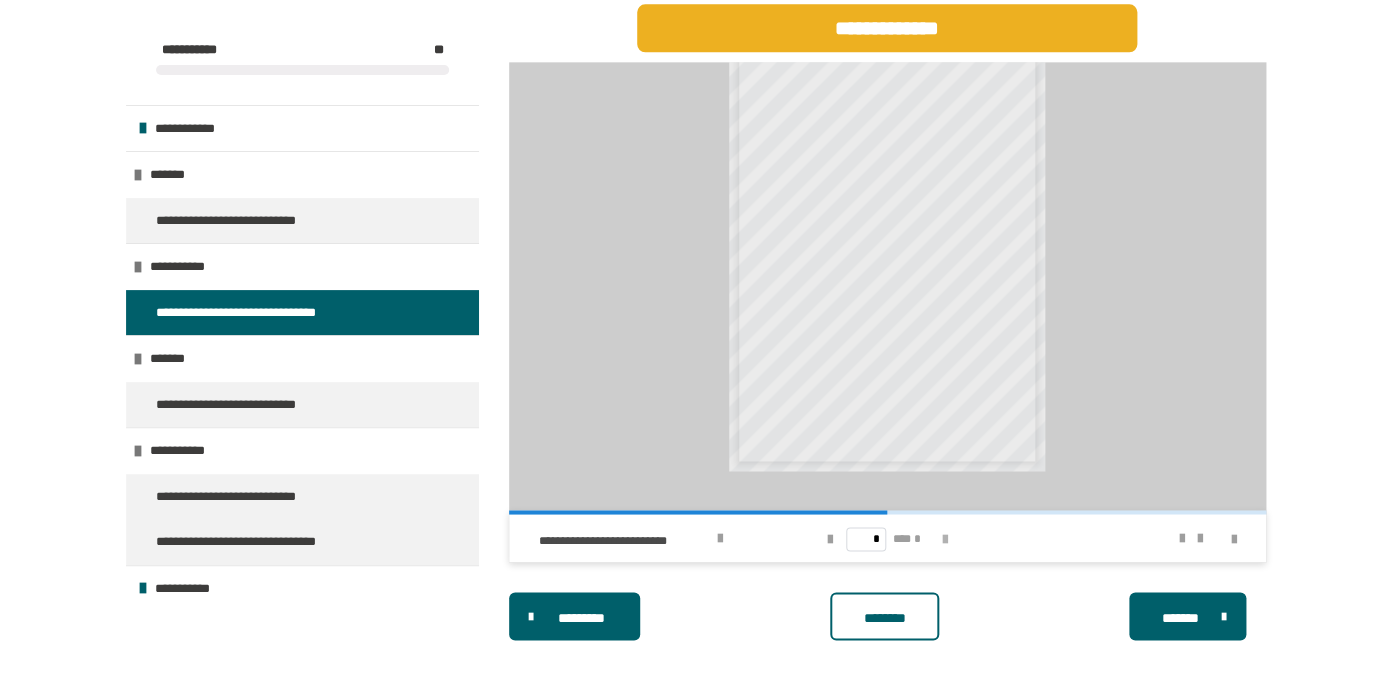 click at bounding box center (944, 539) 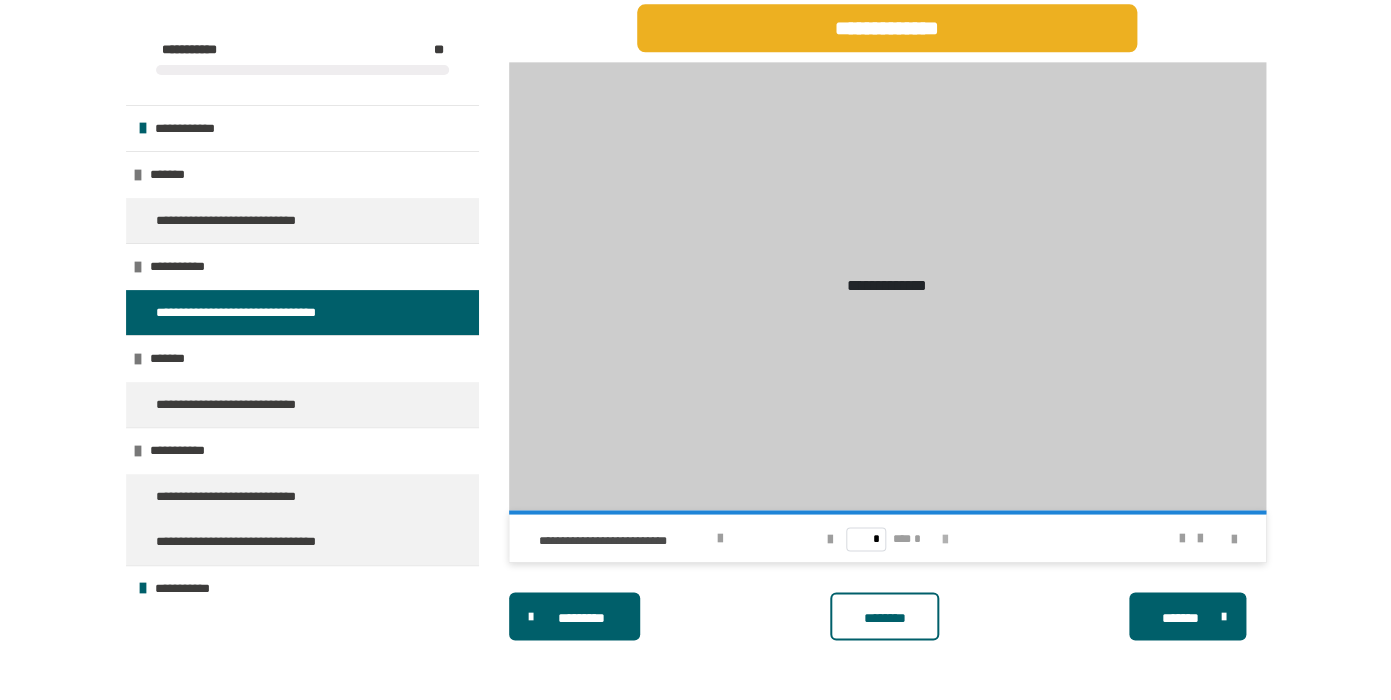 scroll, scrollTop: 0, scrollLeft: 0, axis: both 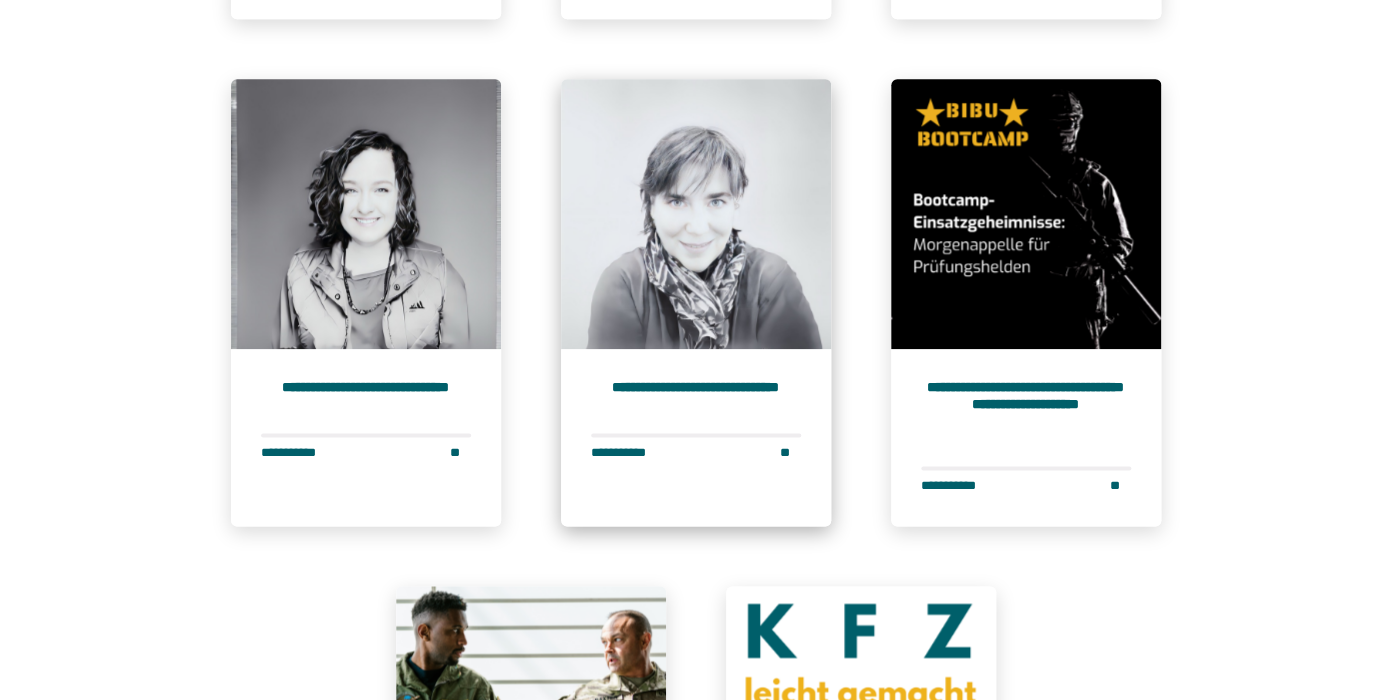 click on "**********" at bounding box center [696, 437] 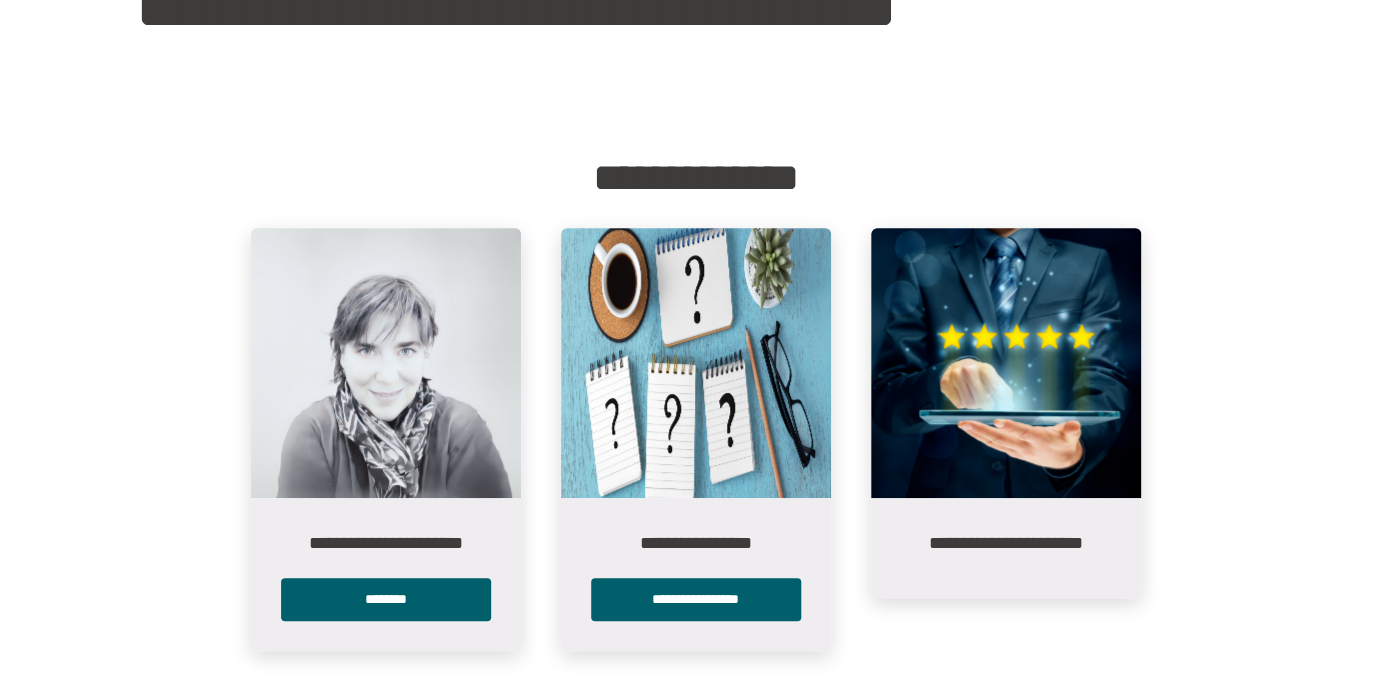 scroll, scrollTop: 304, scrollLeft: 0, axis: vertical 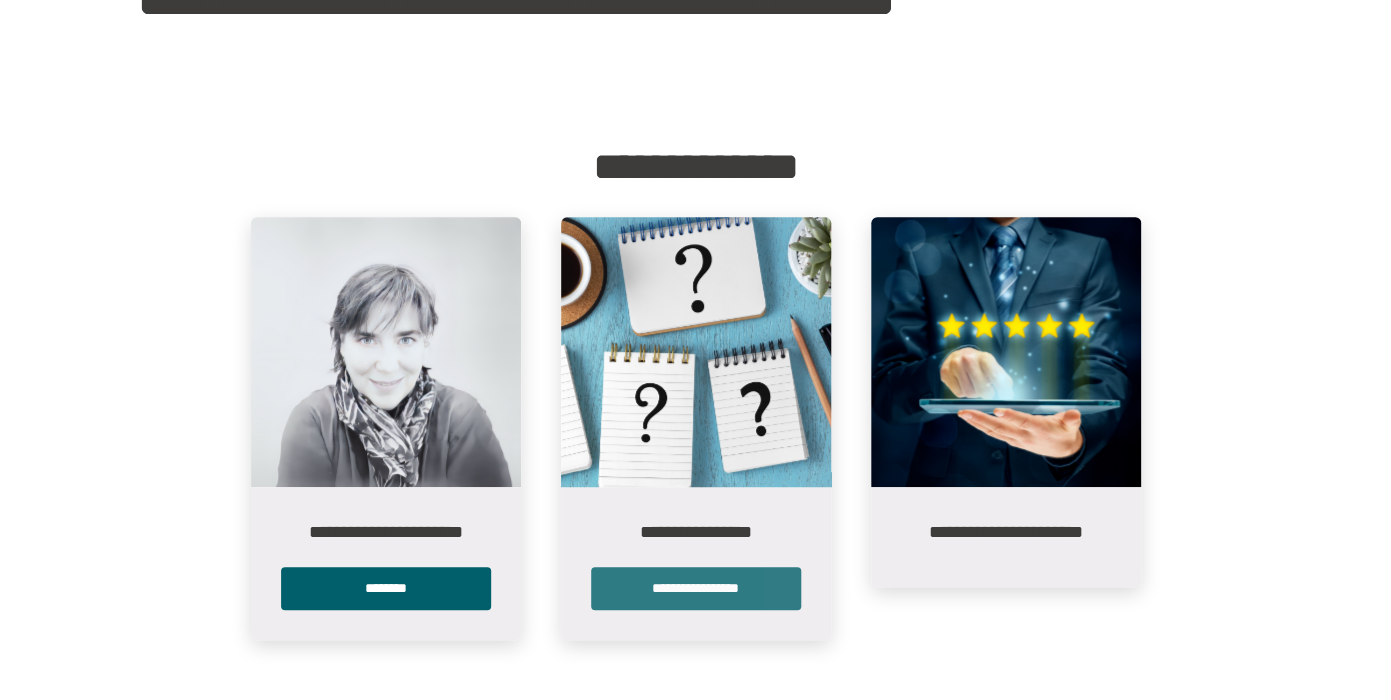 click on "**********" at bounding box center [696, 588] 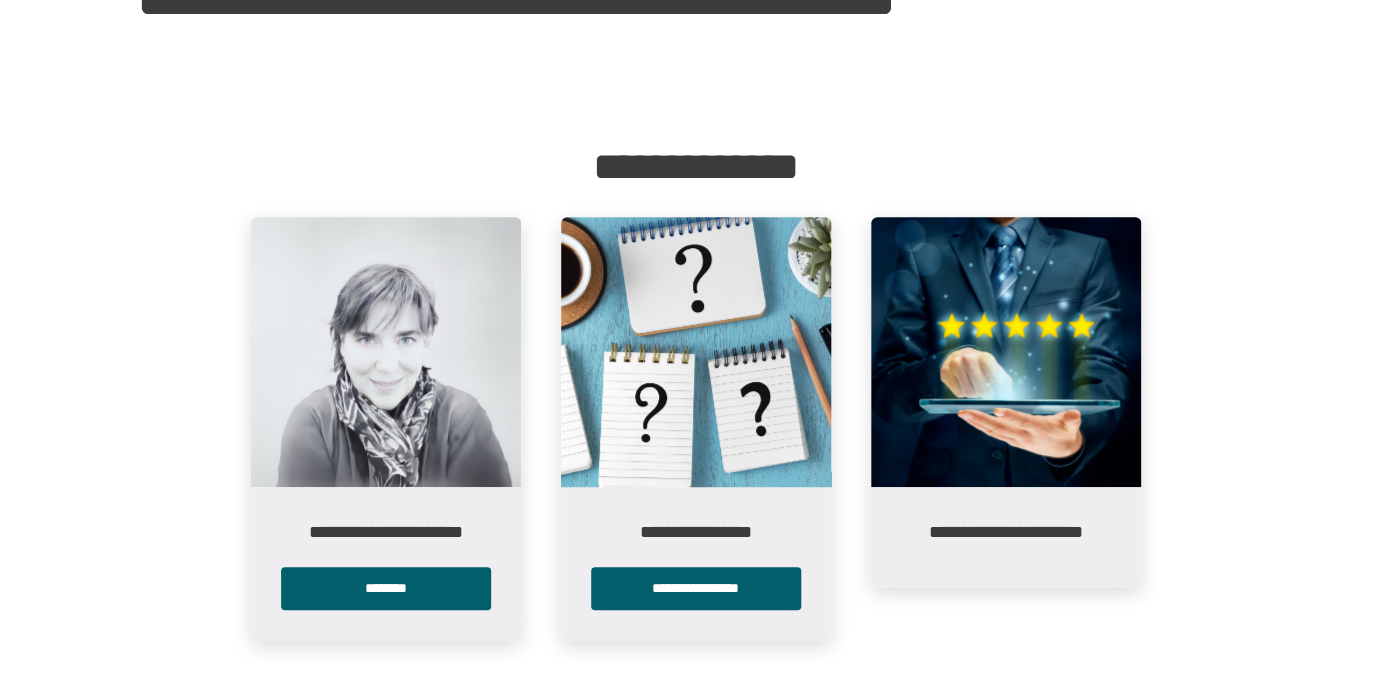scroll, scrollTop: 0, scrollLeft: 0, axis: both 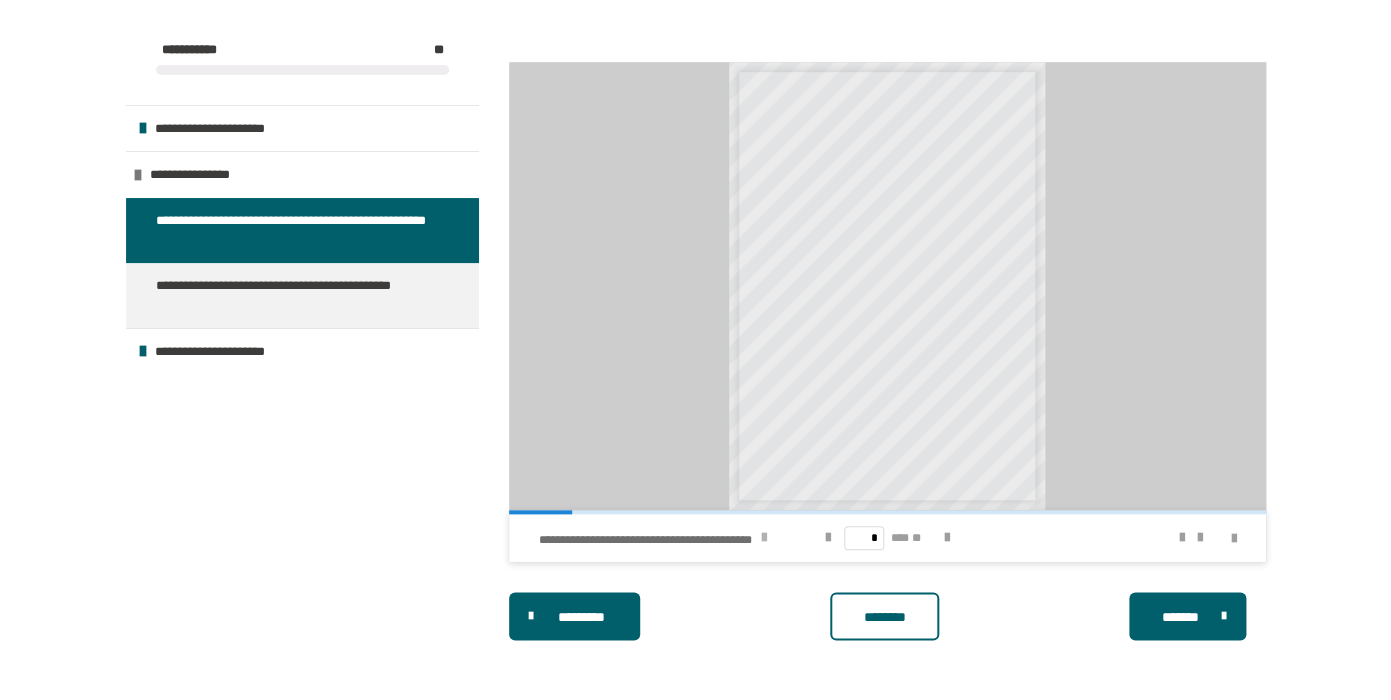 click at bounding box center (763, 538) 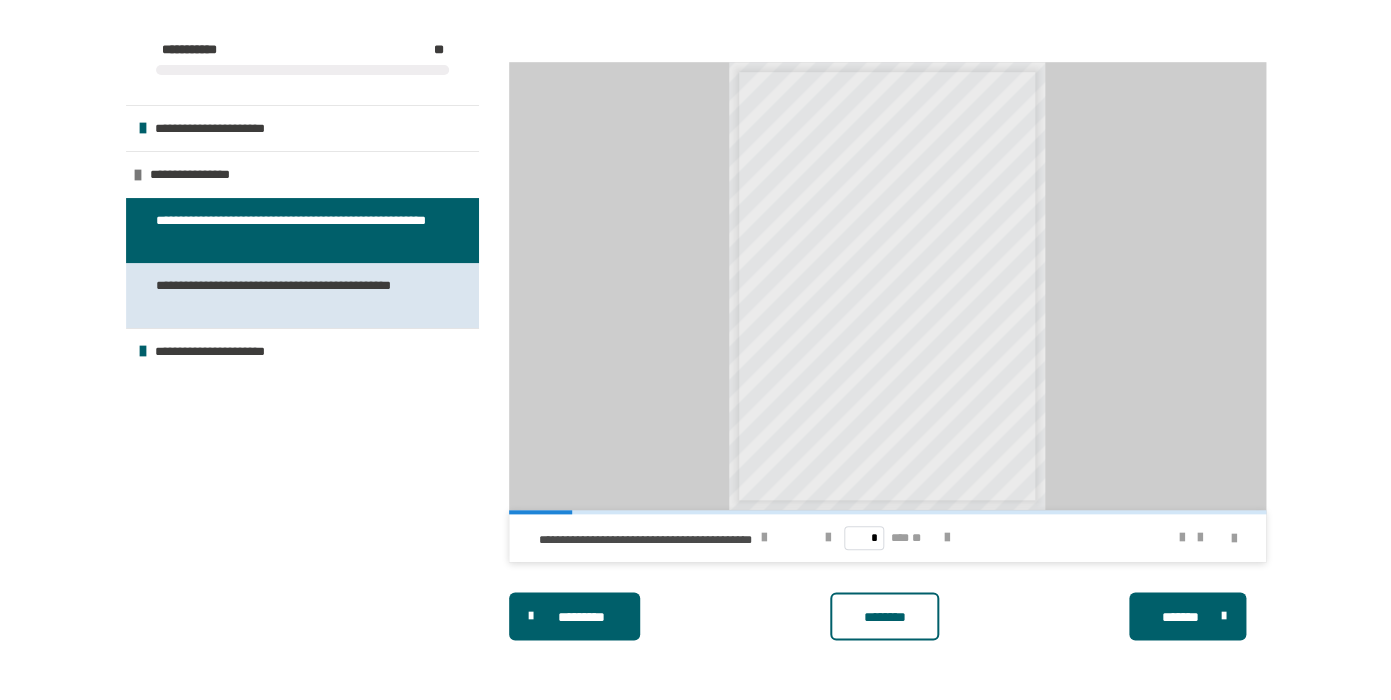 click on "**********" at bounding box center (294, 295) 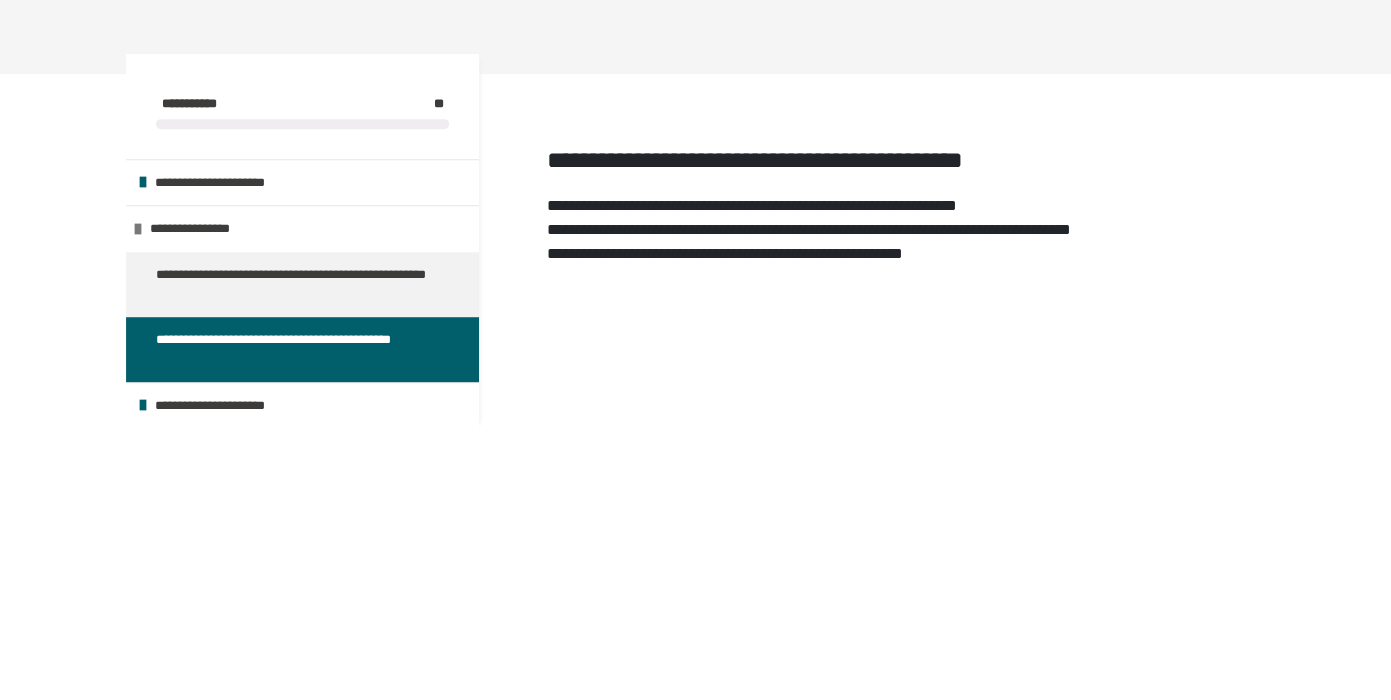 scroll, scrollTop: 522, scrollLeft: 0, axis: vertical 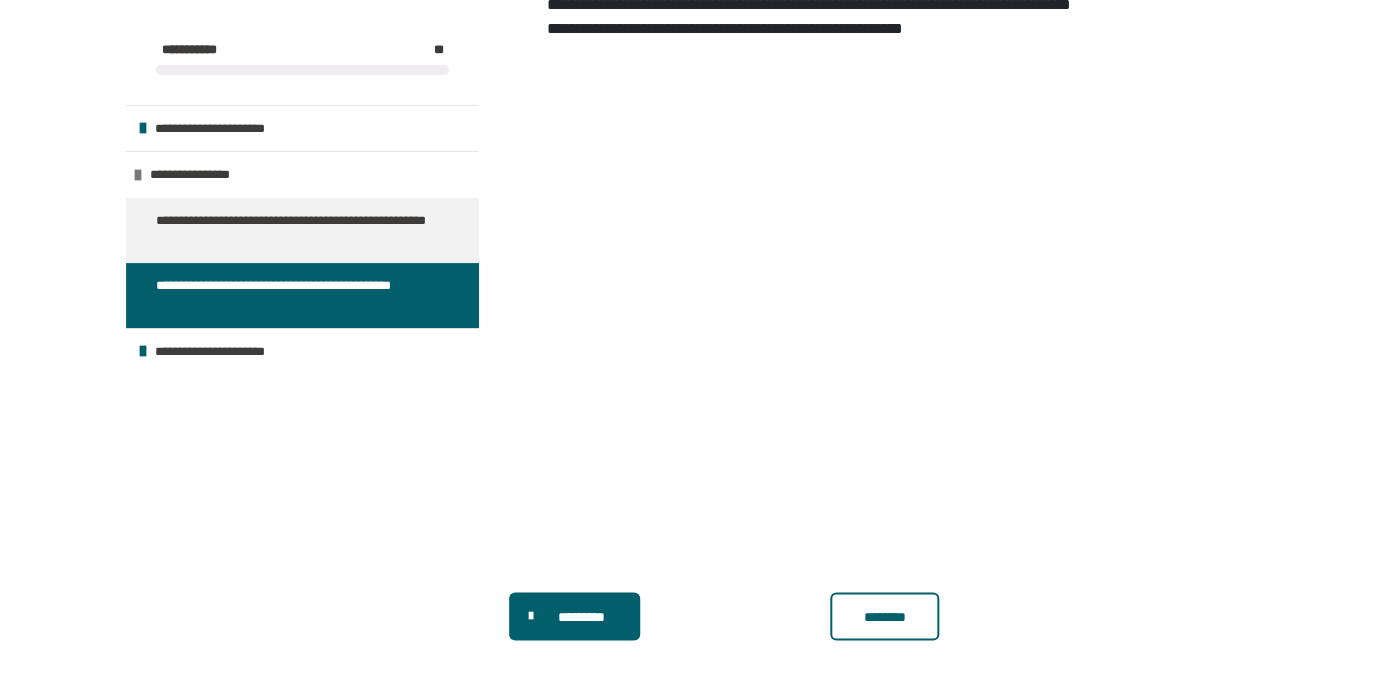 click on "**********" at bounding box center (695, 134) 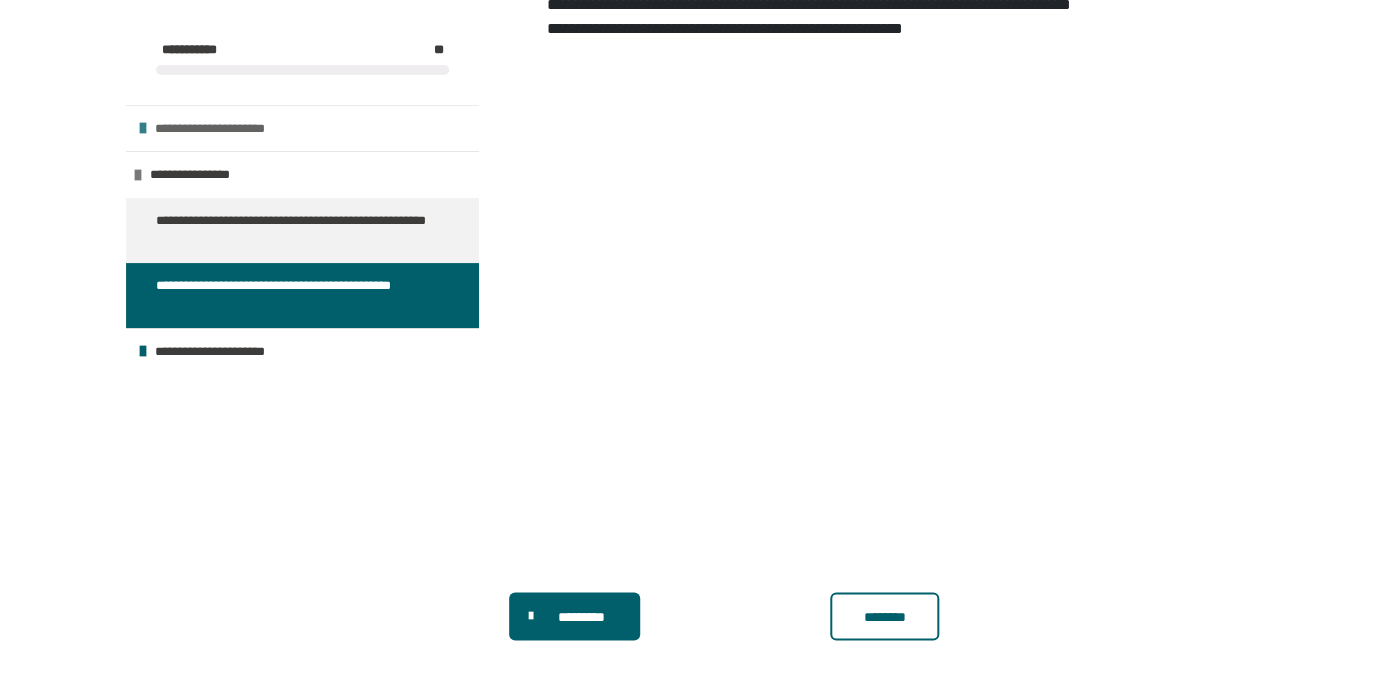 click on "**********" at bounding box center (302, 128) 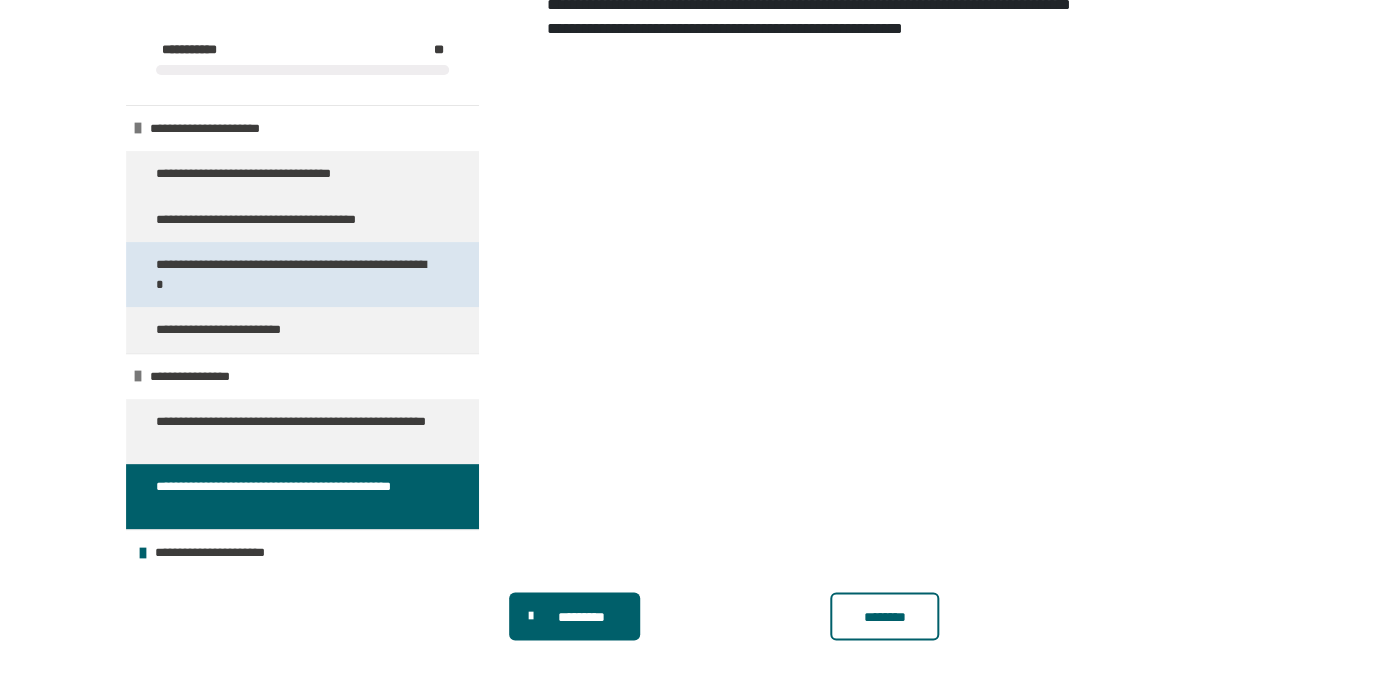 click on "**********" at bounding box center (294, 274) 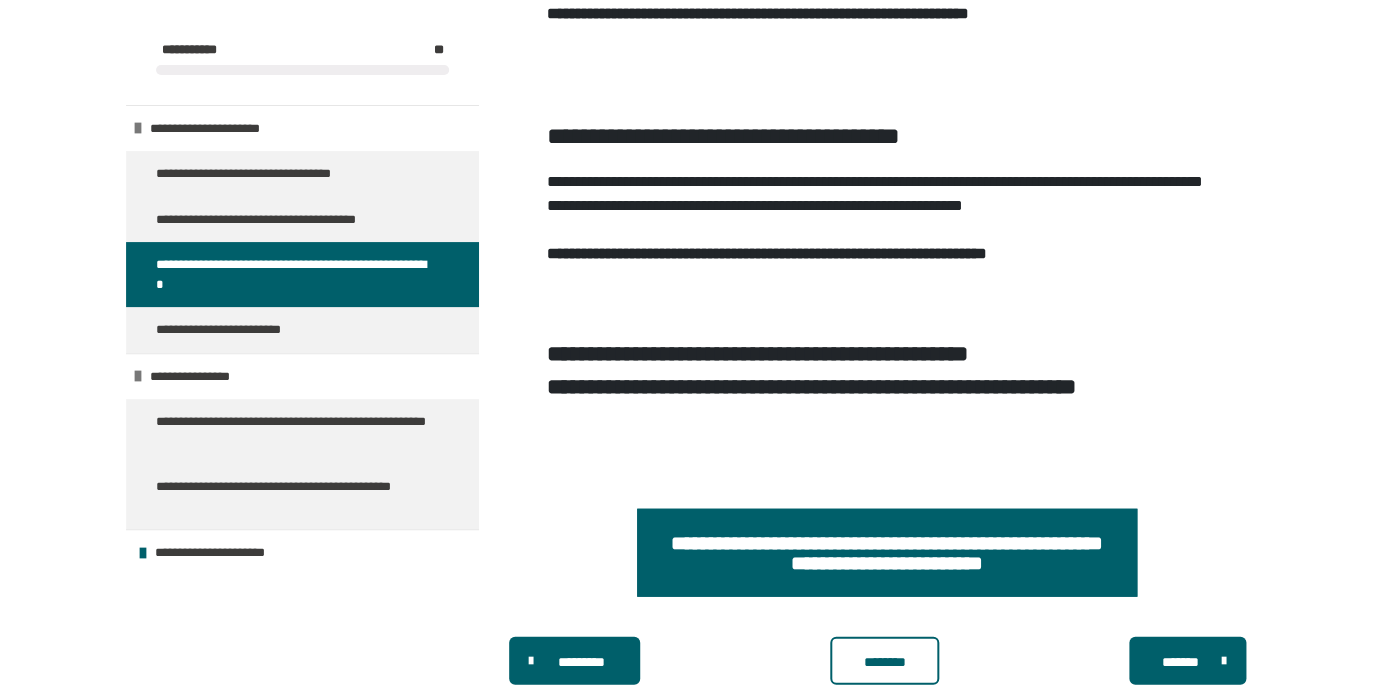 scroll, scrollTop: 1643, scrollLeft: 0, axis: vertical 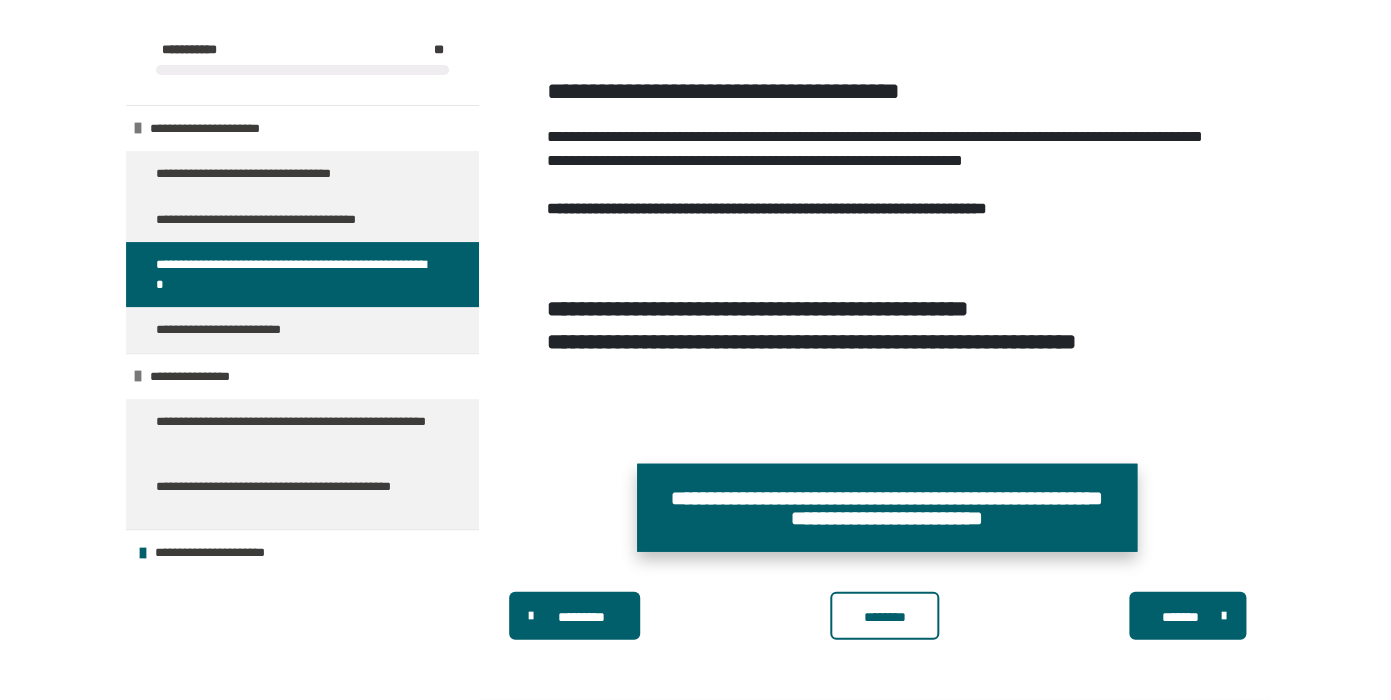 click on "**********" at bounding box center (887, 508) 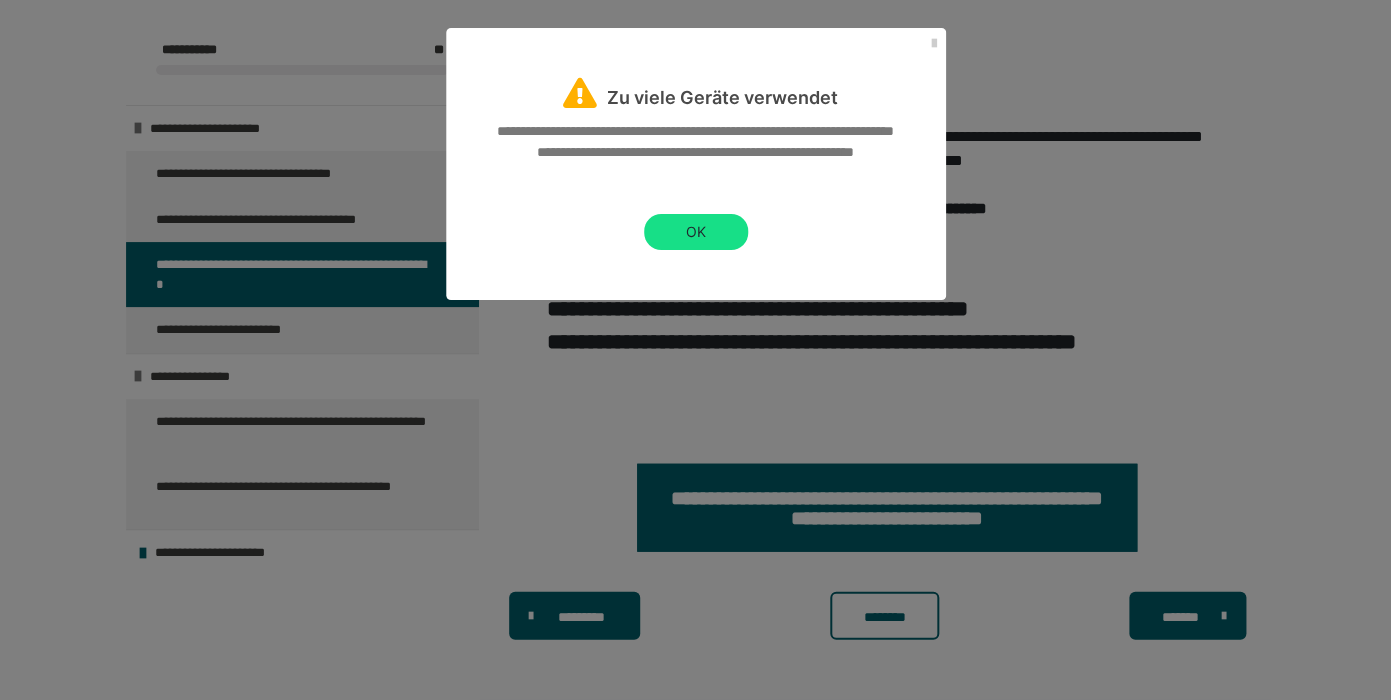 click on "OK" at bounding box center (696, 232) 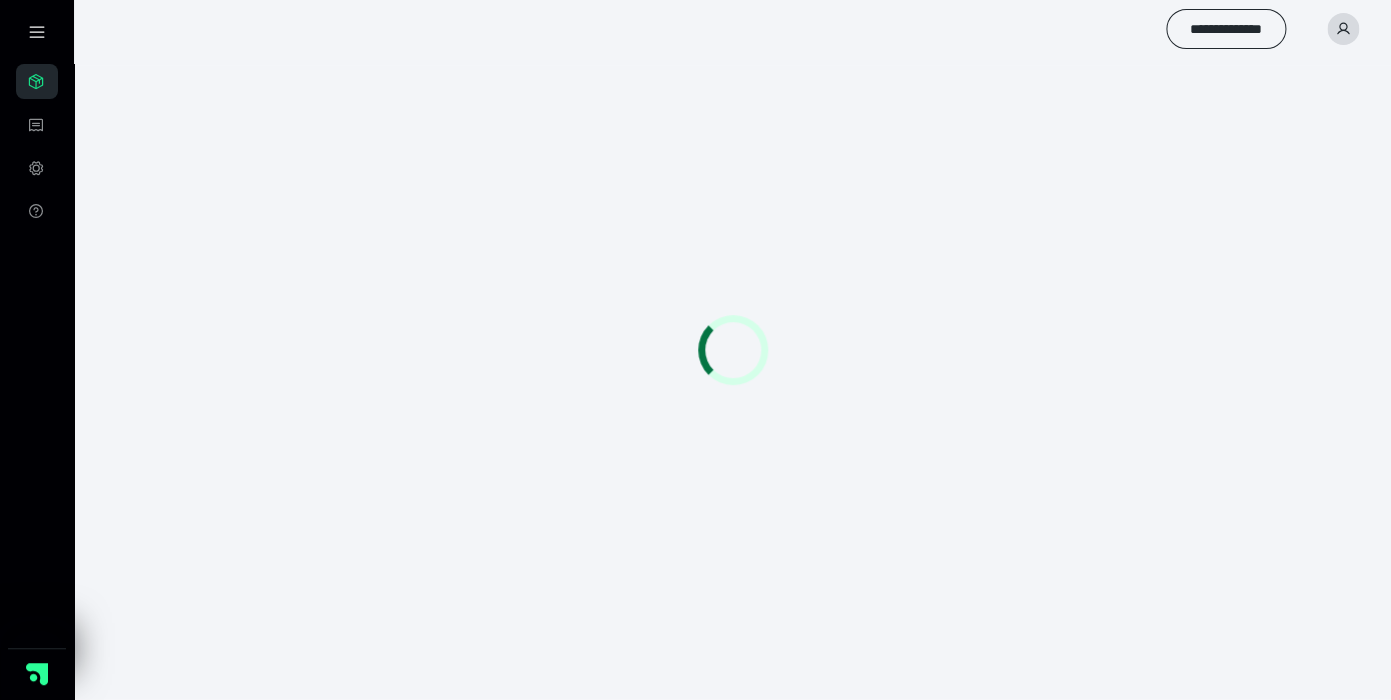 scroll, scrollTop: 0, scrollLeft: 0, axis: both 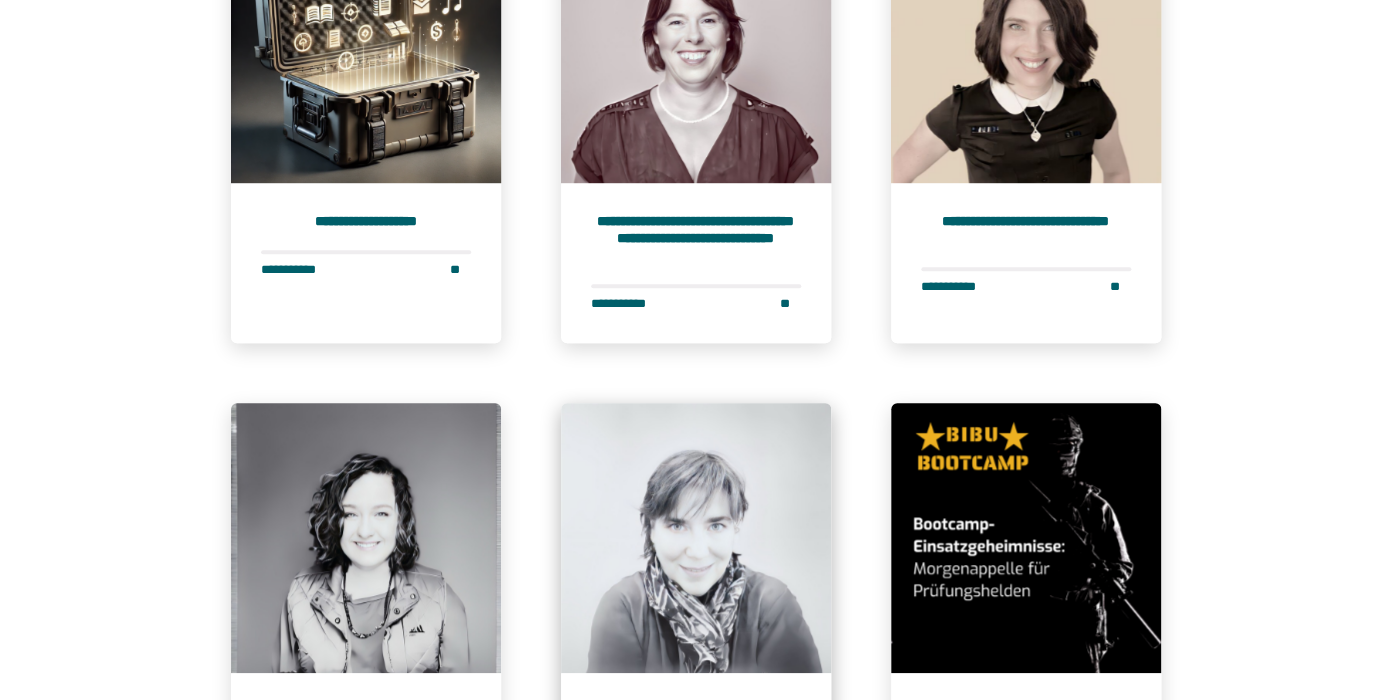 click at bounding box center [696, 538] 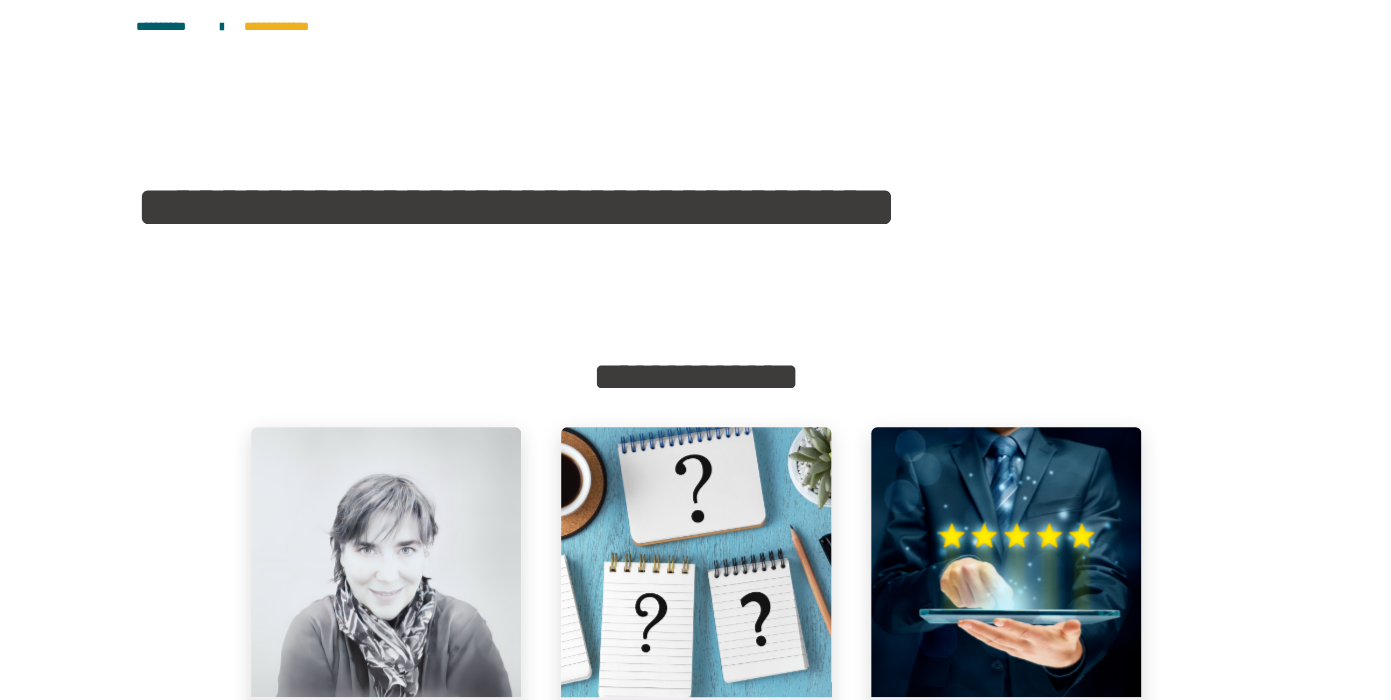 scroll, scrollTop: 304, scrollLeft: 0, axis: vertical 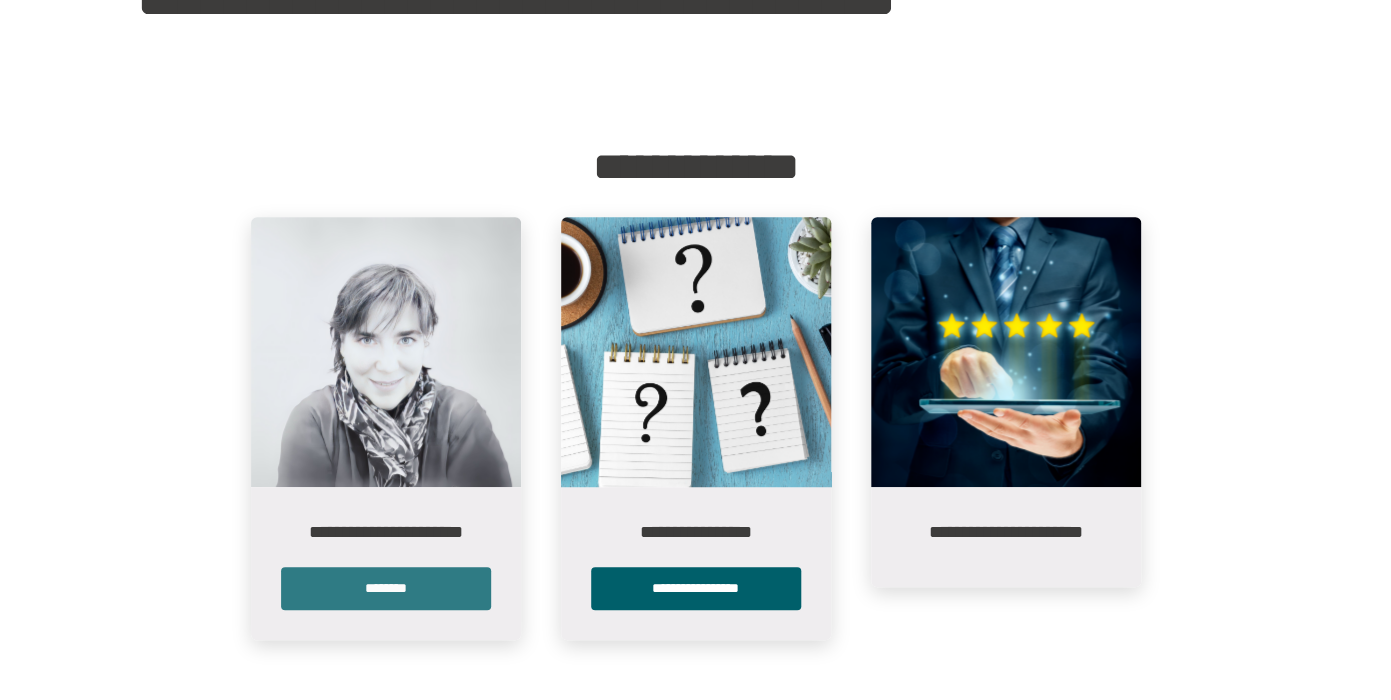 click on "********" at bounding box center [386, 588] 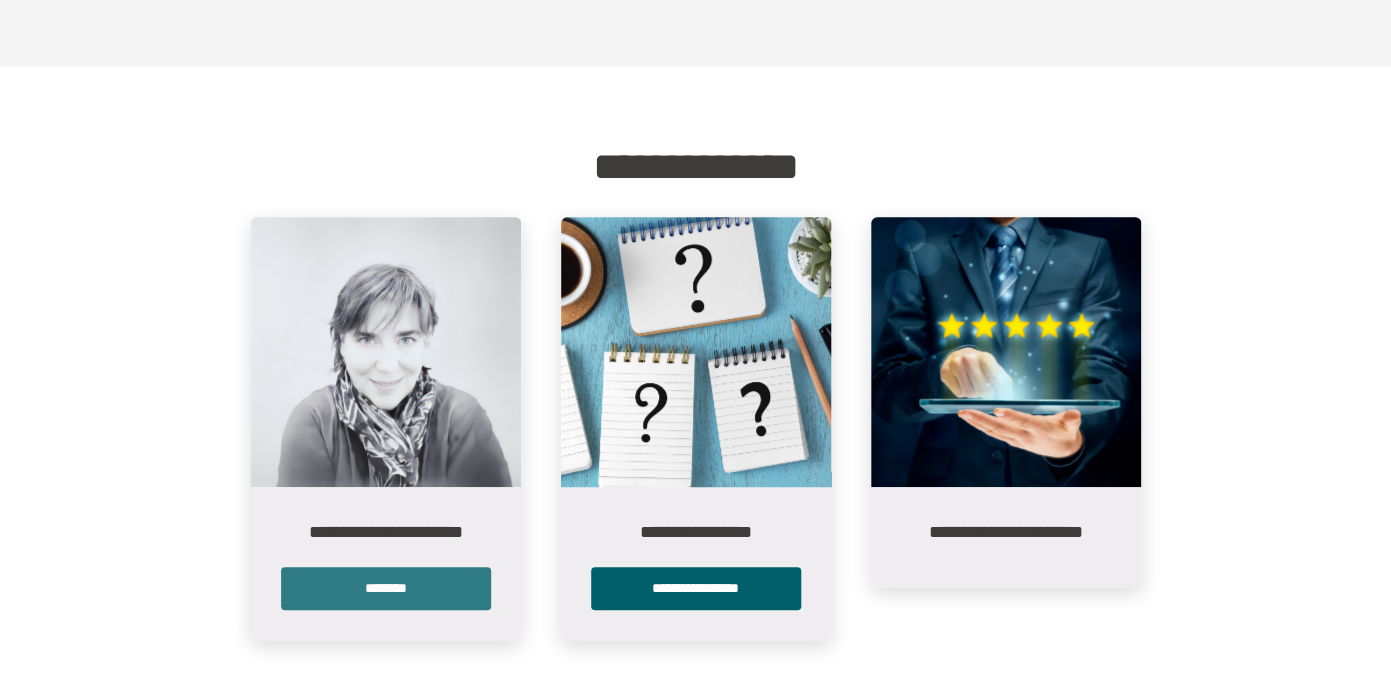 scroll, scrollTop: 0, scrollLeft: 0, axis: both 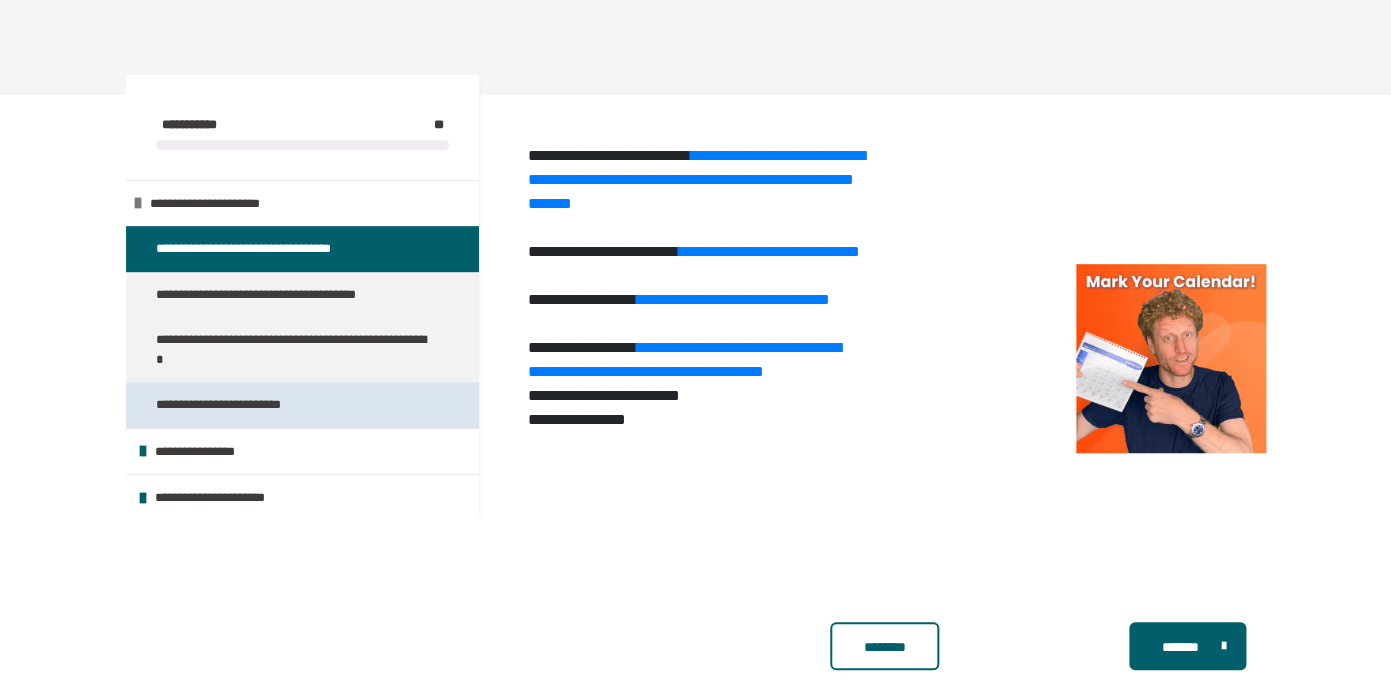 click on "**********" at bounding box center [302, 405] 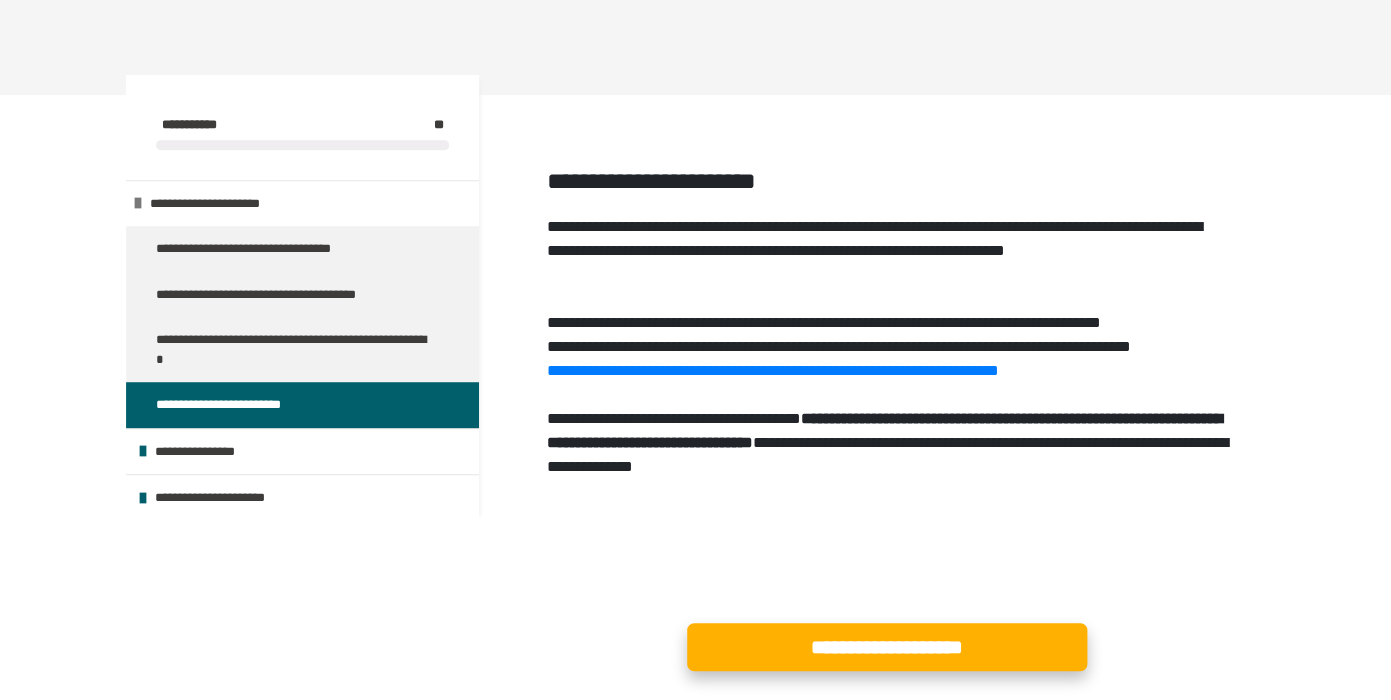 click on "**********" at bounding box center (887, 647) 